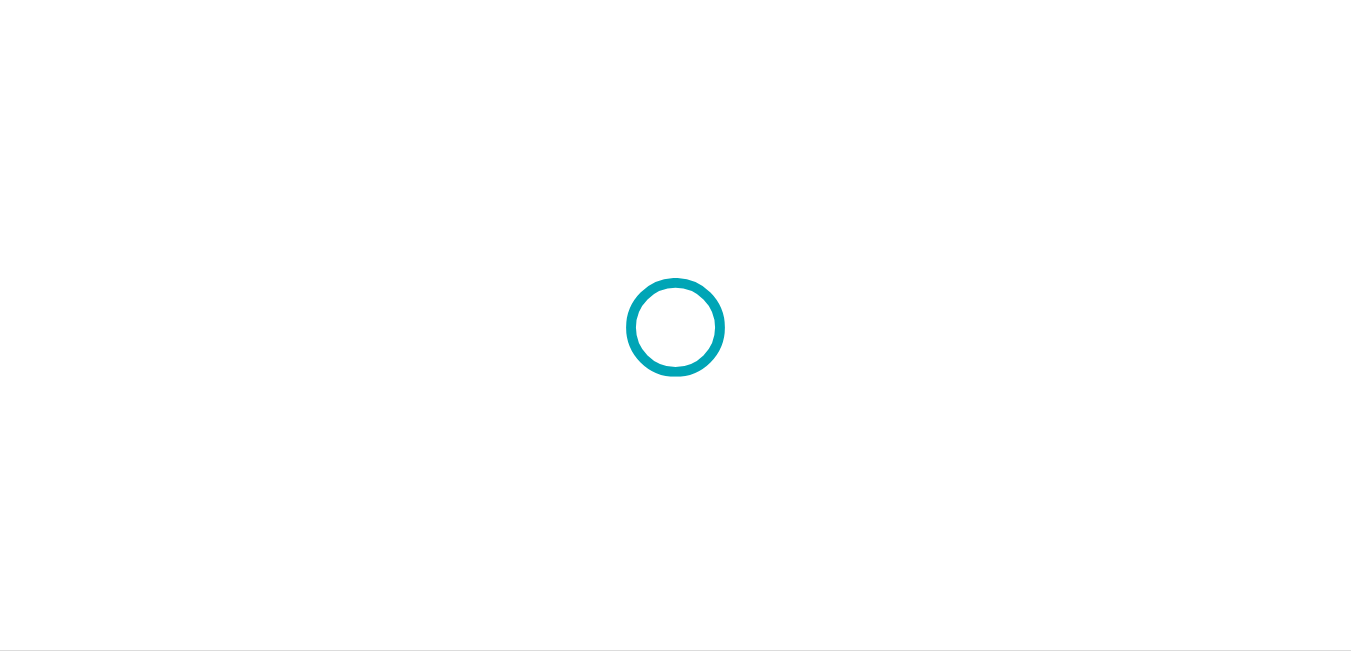 scroll, scrollTop: 0, scrollLeft: 0, axis: both 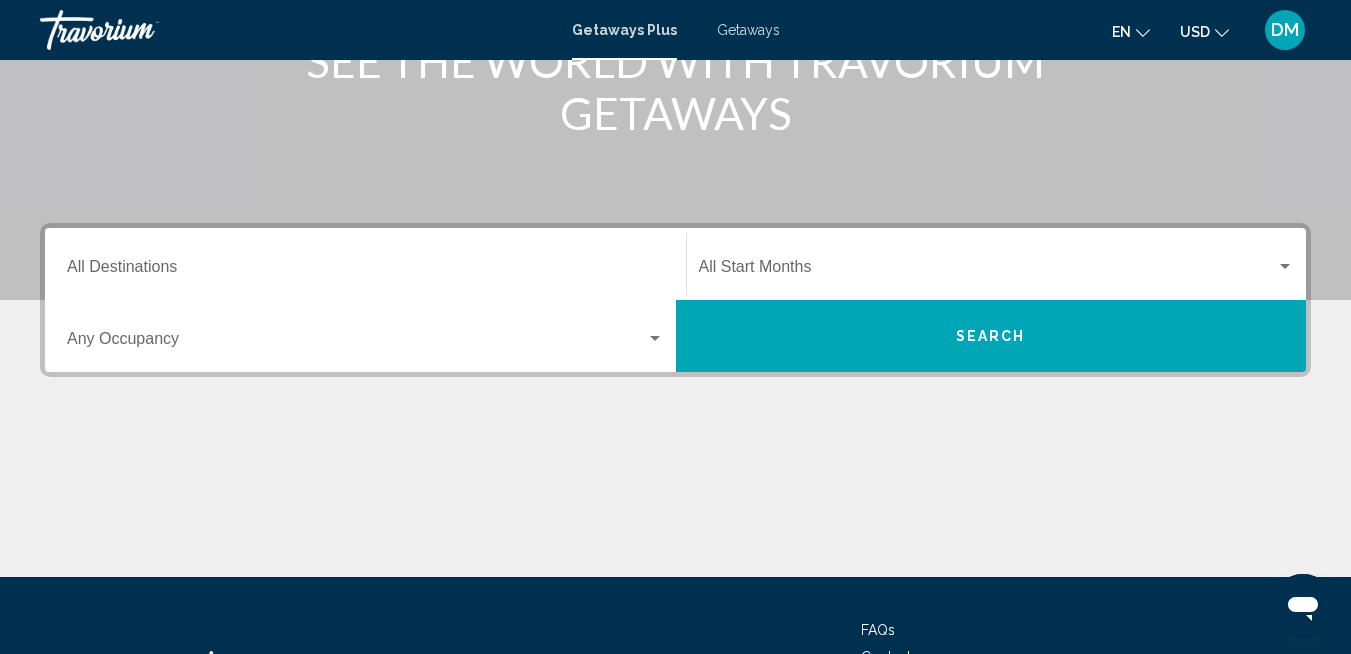 click on "Destination All Destinations" at bounding box center (365, 264) 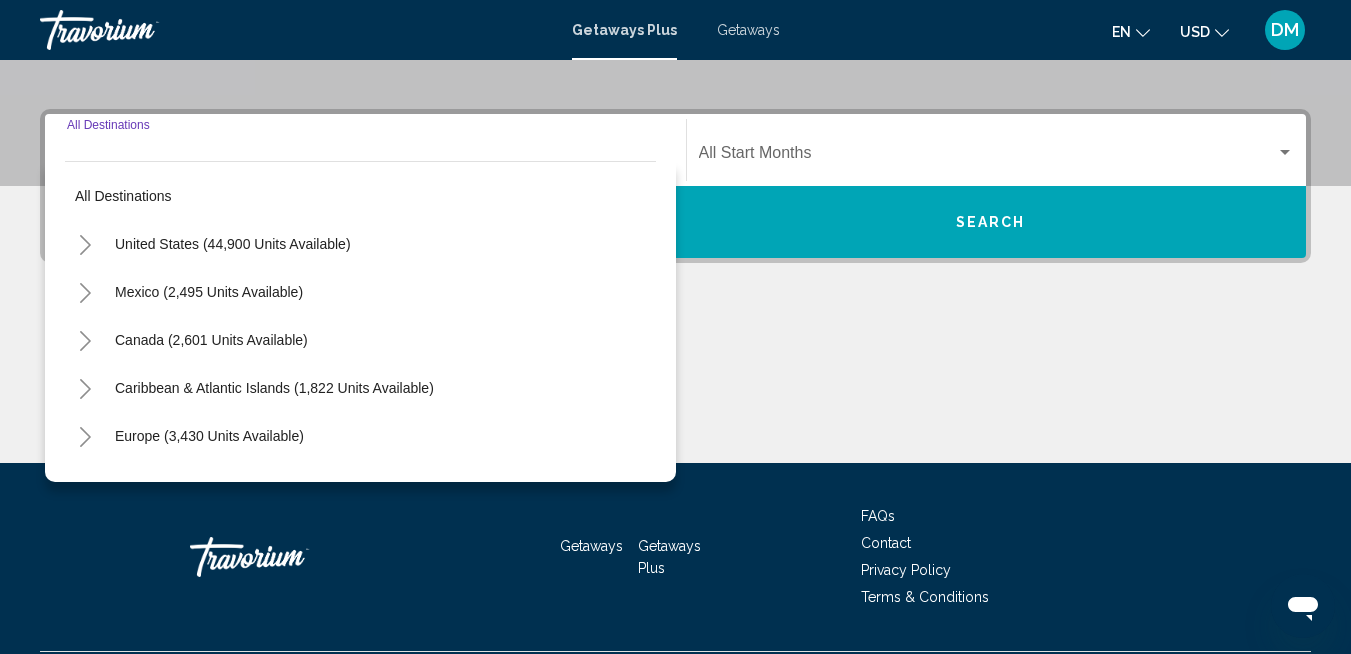 scroll, scrollTop: 458, scrollLeft: 0, axis: vertical 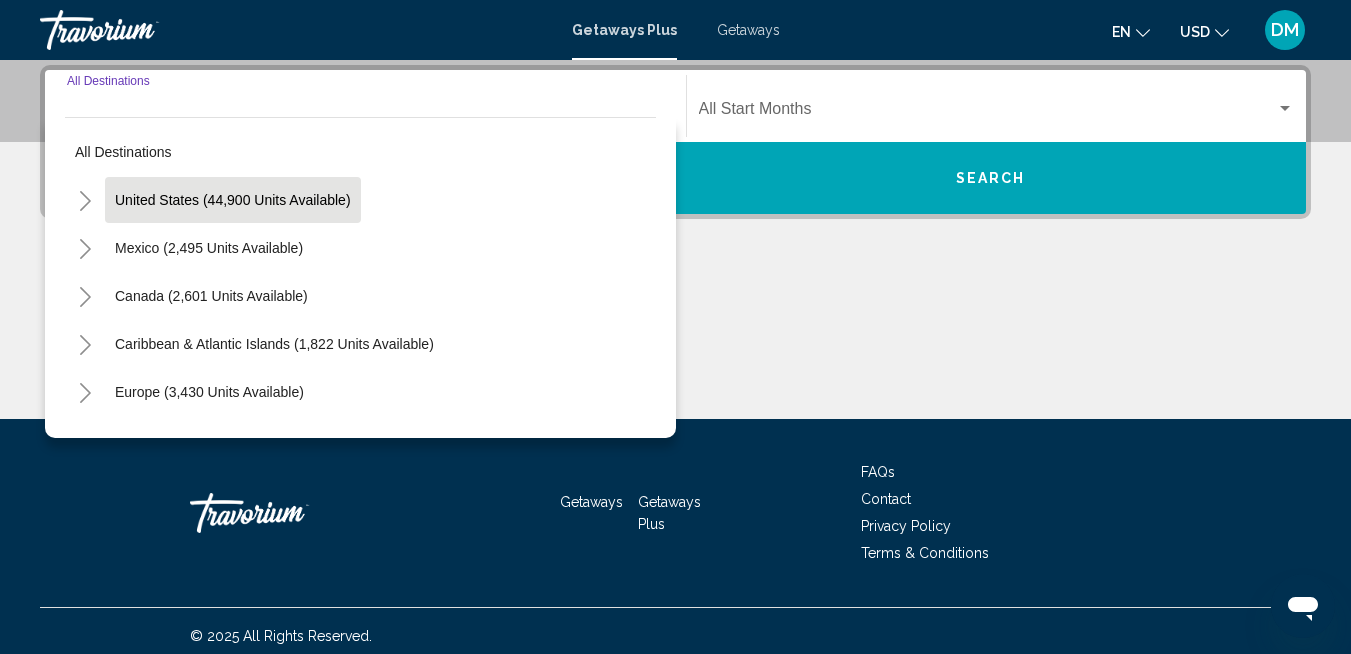 click on "United States (44,900 units available)" at bounding box center [209, 248] 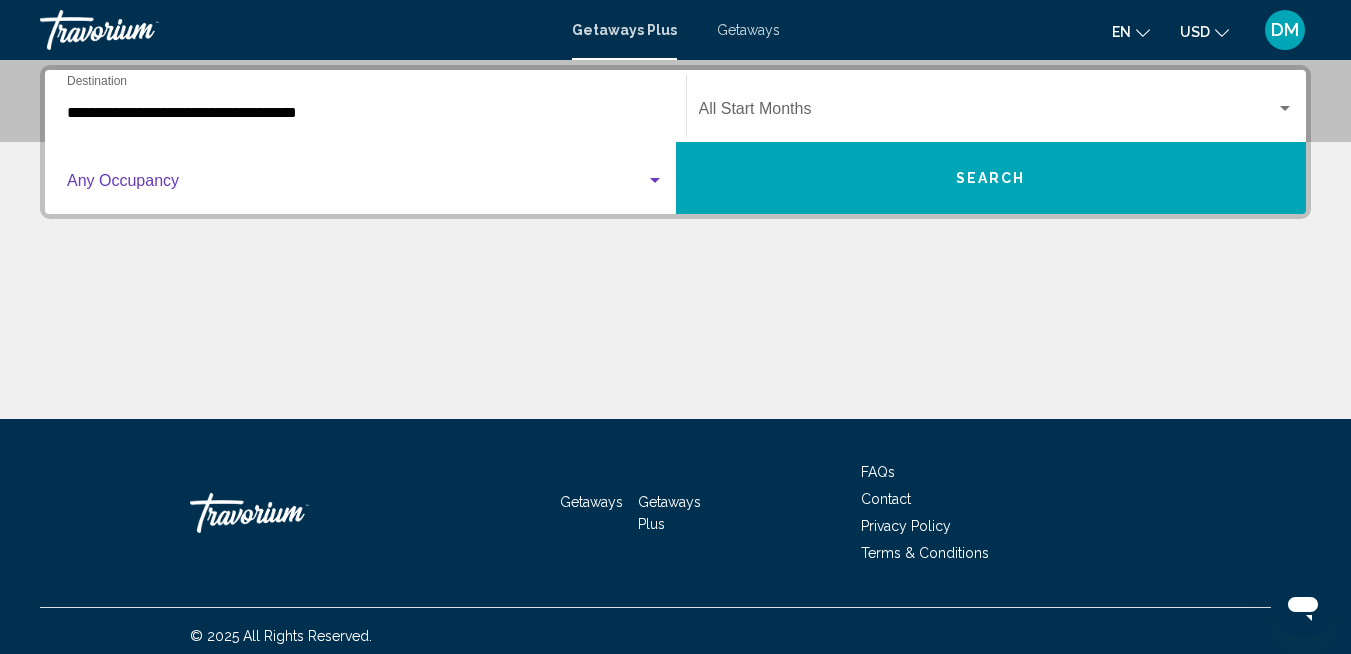 click at bounding box center [356, 185] 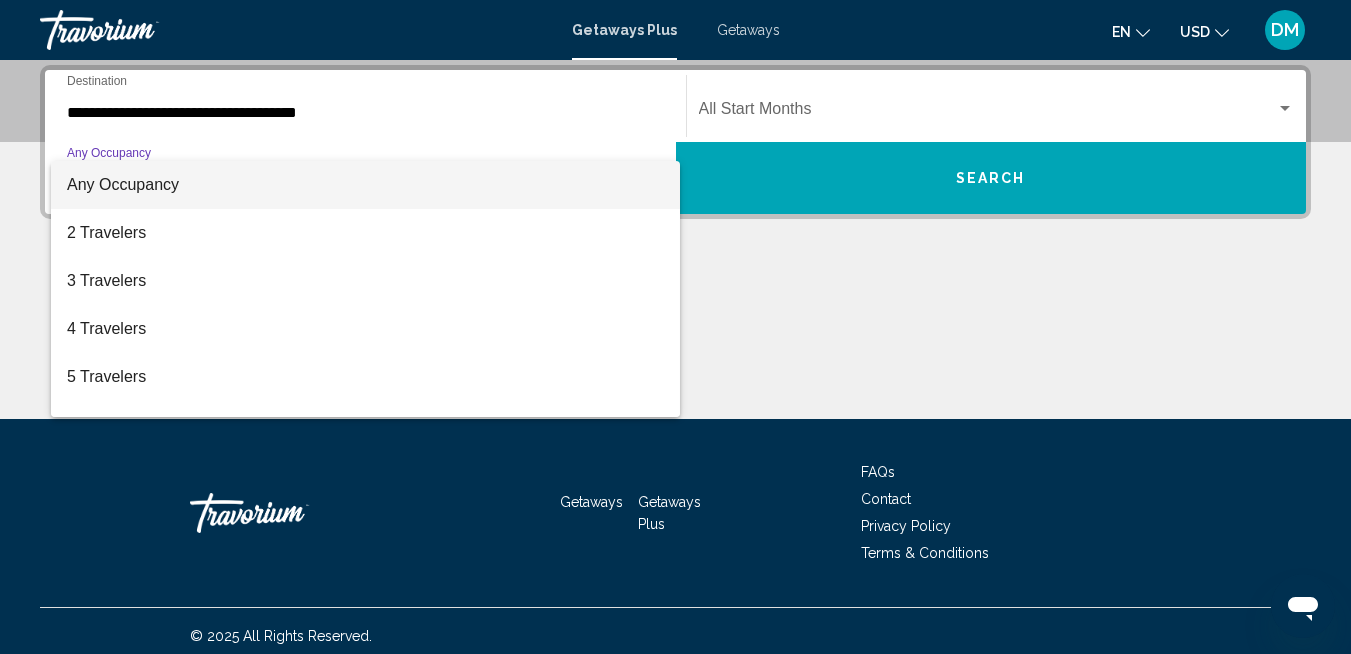 click on "Any Occupancy" at bounding box center [365, 185] 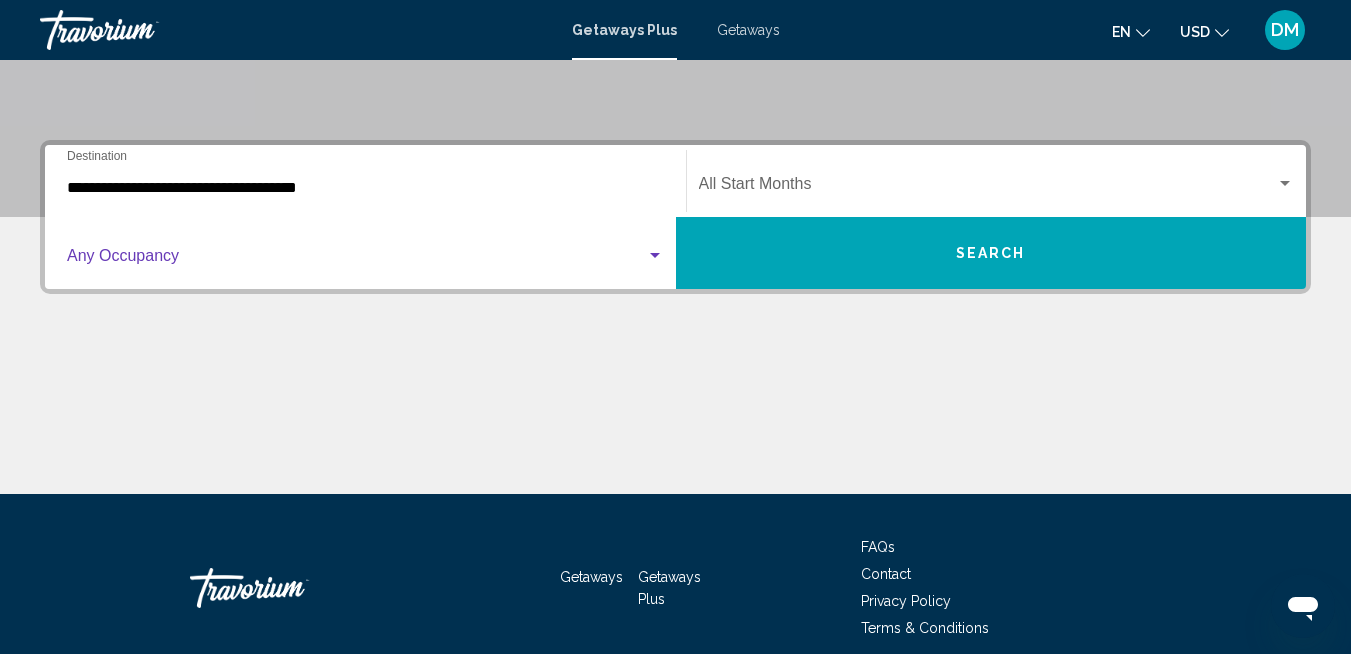 scroll, scrollTop: 258, scrollLeft: 0, axis: vertical 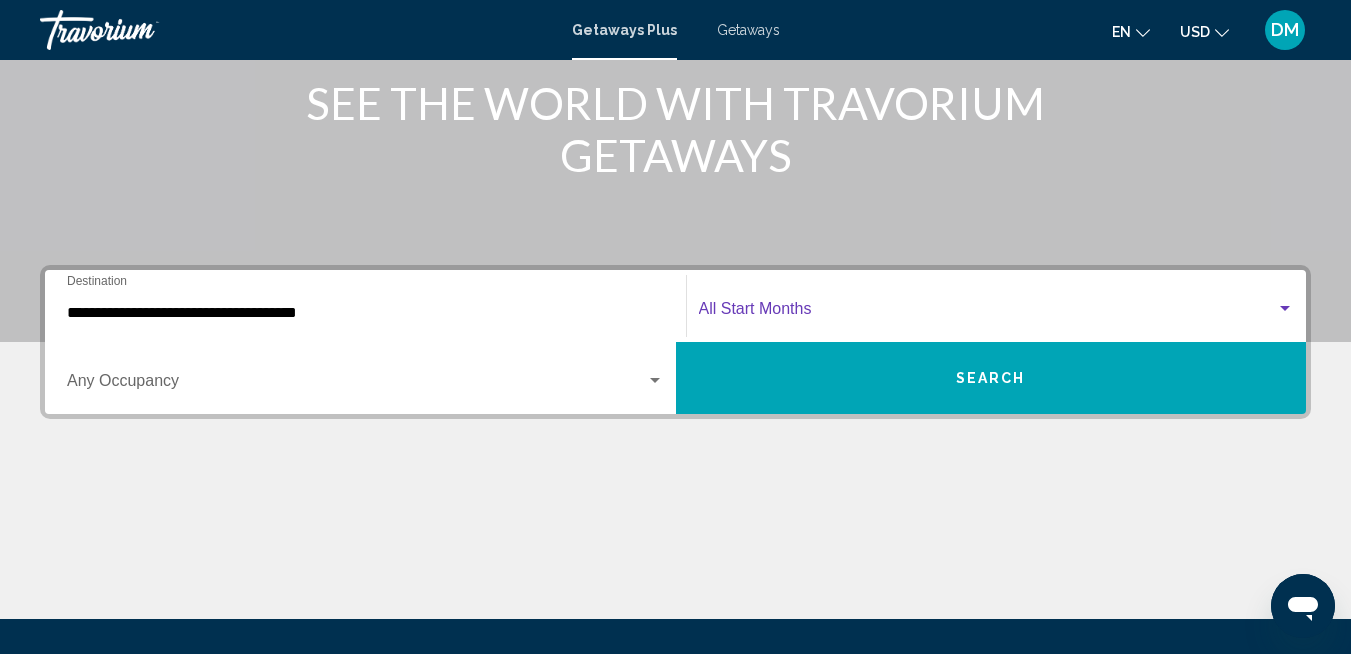 click at bounding box center [1285, 309] 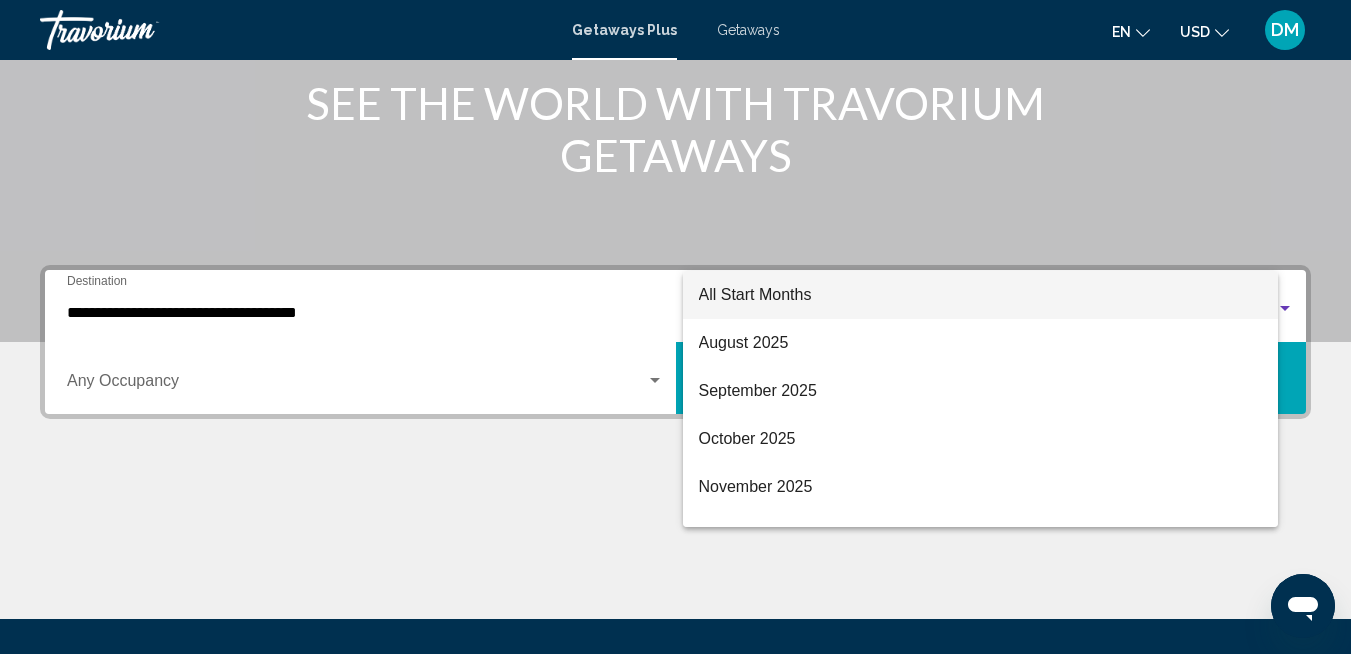 scroll, scrollTop: 458, scrollLeft: 0, axis: vertical 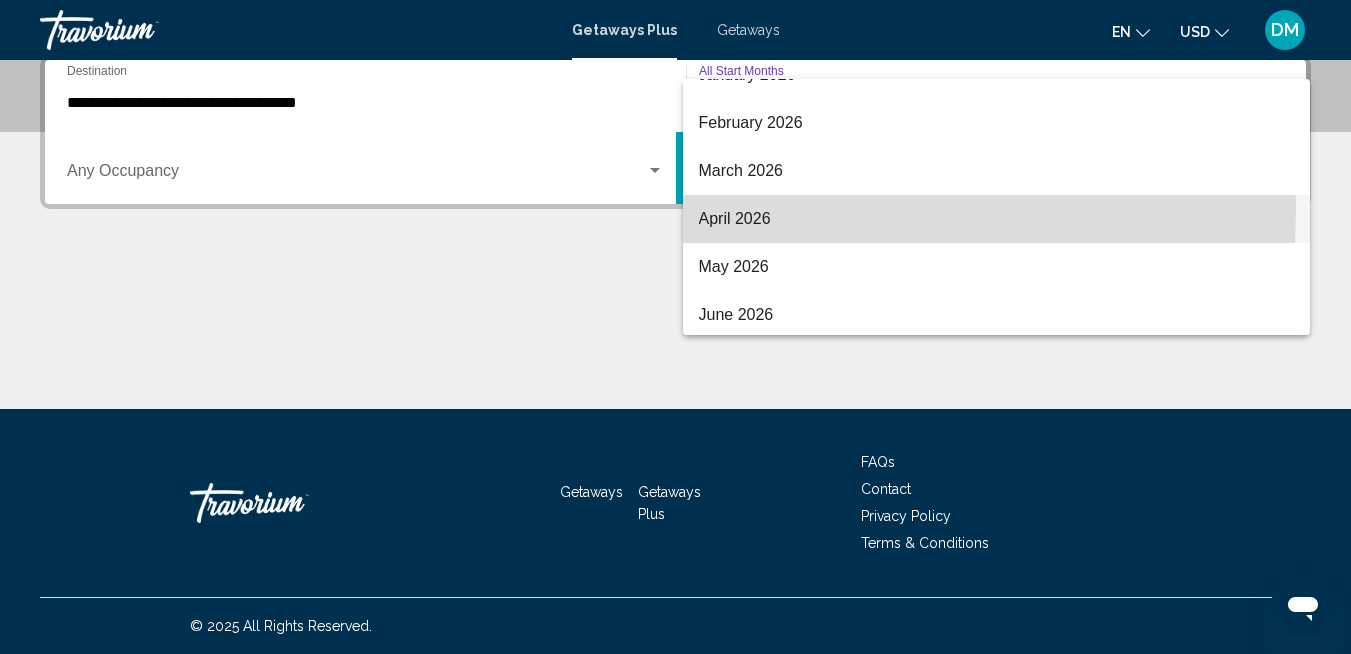 click on "April 2026" at bounding box center (997, 219) 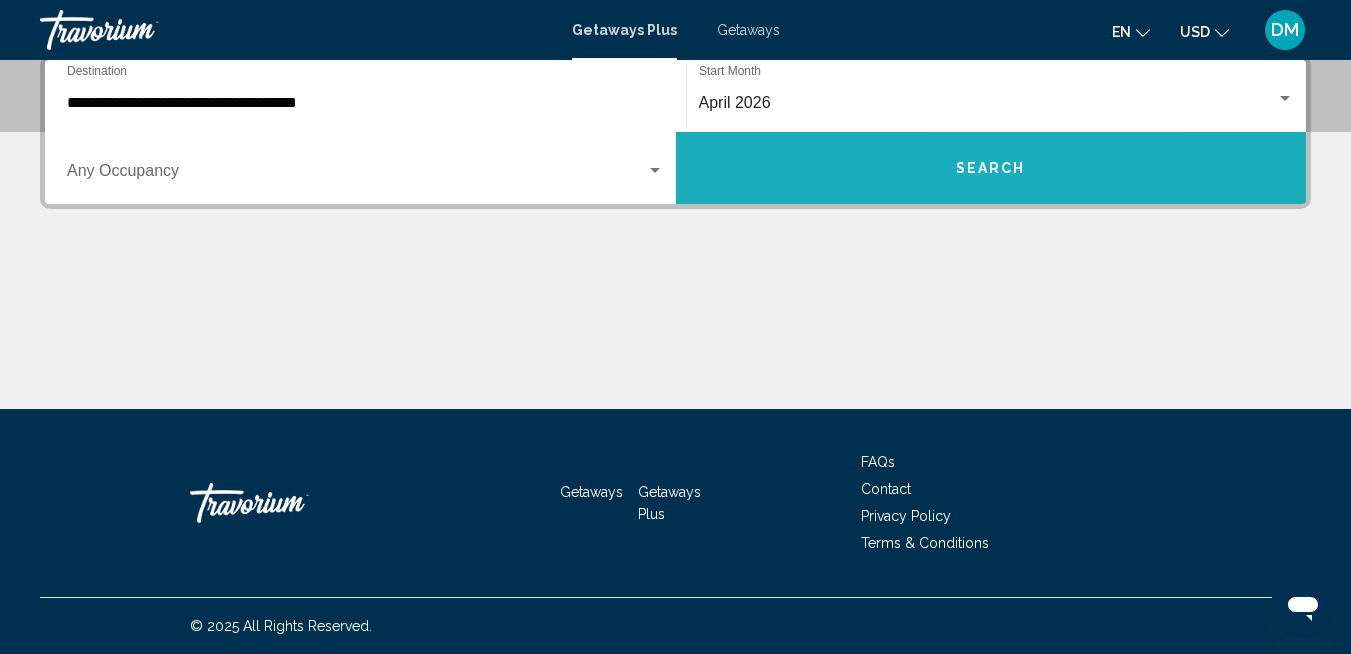 click on "Search" at bounding box center [991, 169] 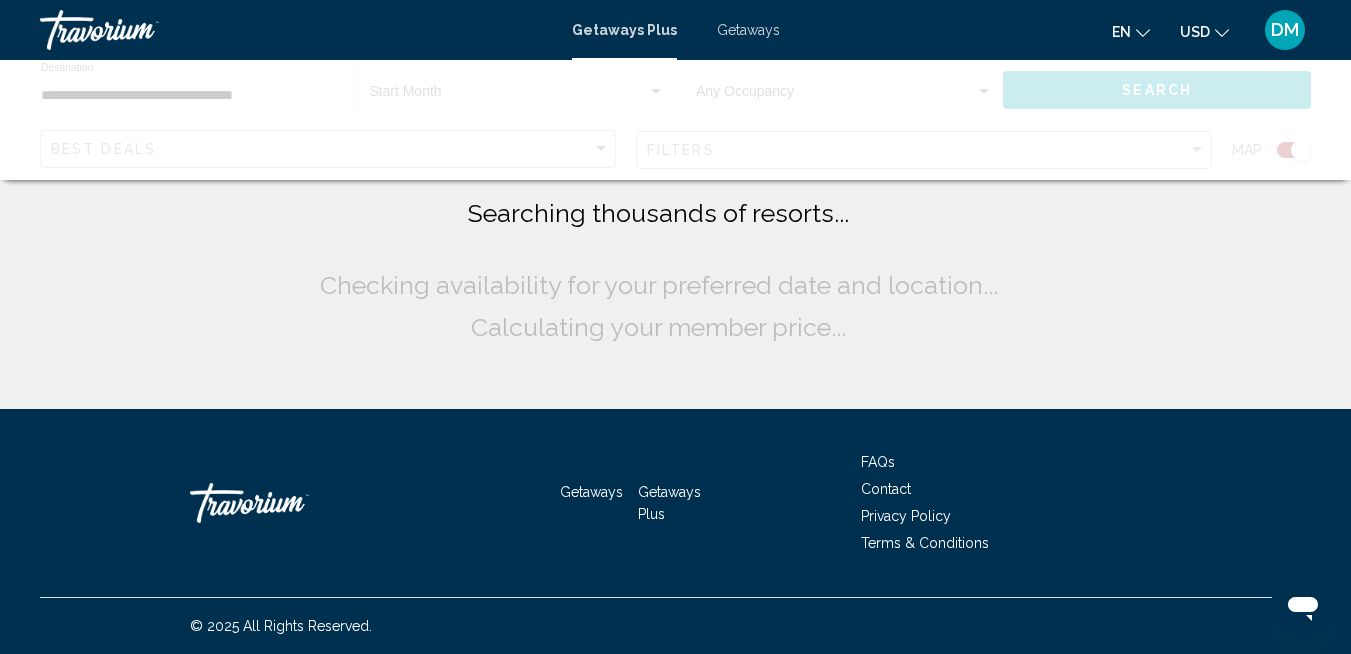 scroll, scrollTop: 0, scrollLeft: 0, axis: both 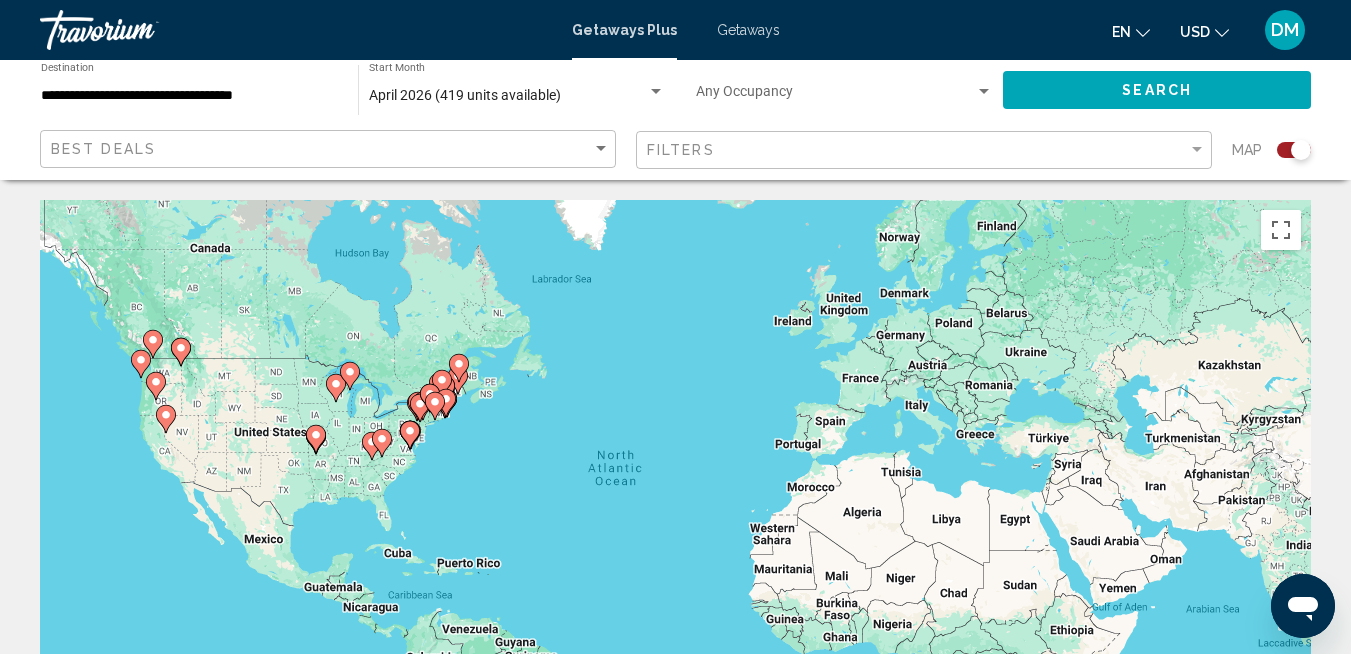 click on "To activate drag with keyboard, press Alt + Enter. Once in keyboard drag state, use the arrow keys to move the marker. To complete the drag, press the Enter key. To cancel, press Escape." at bounding box center [675, 500] 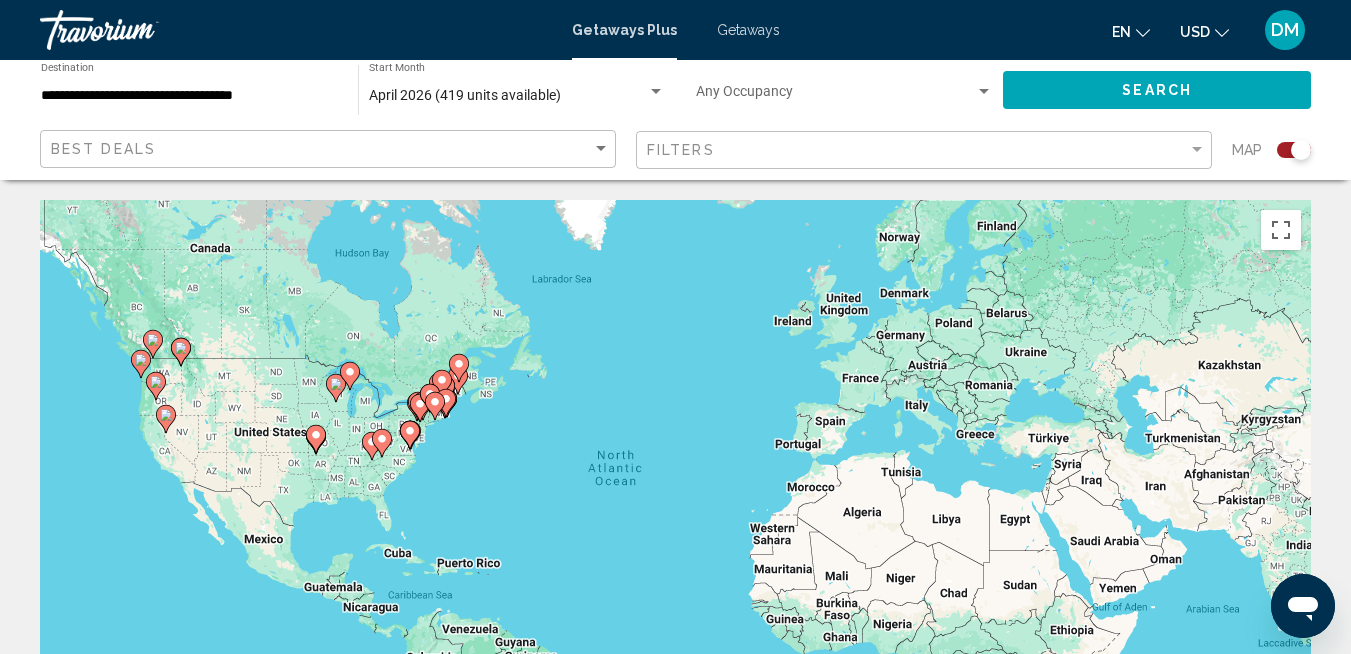 click 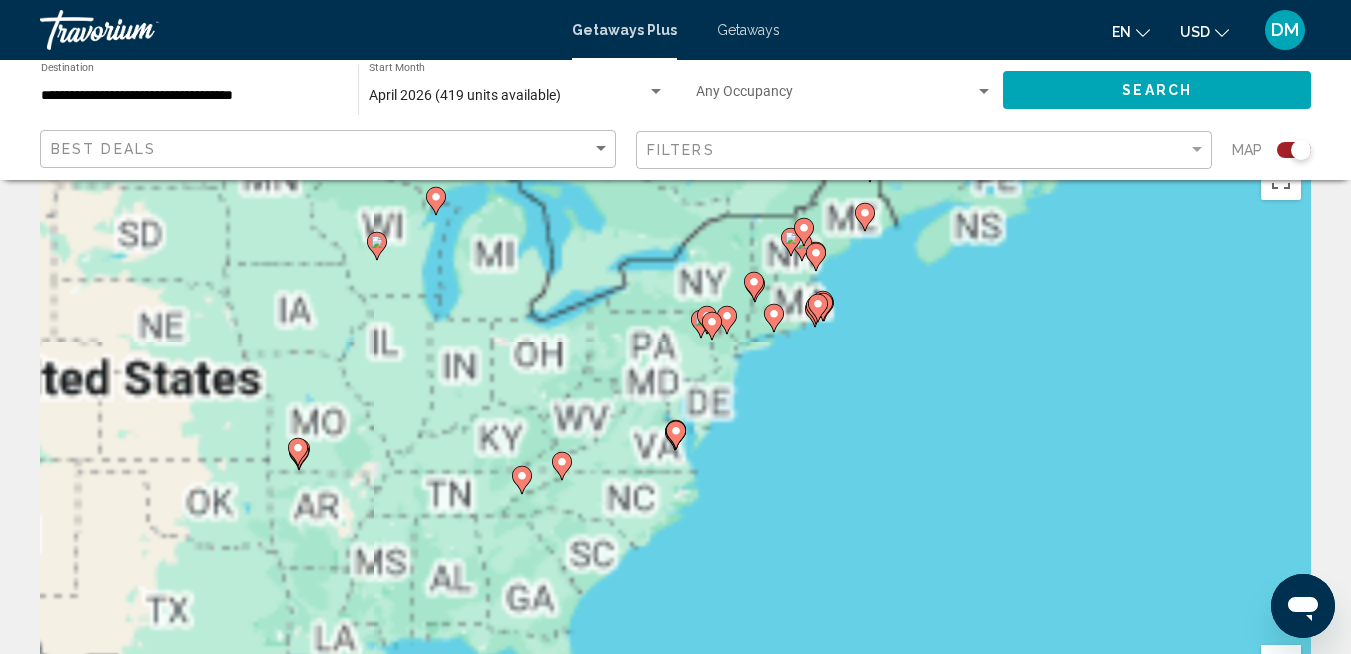 scroll, scrollTop: 0, scrollLeft: 0, axis: both 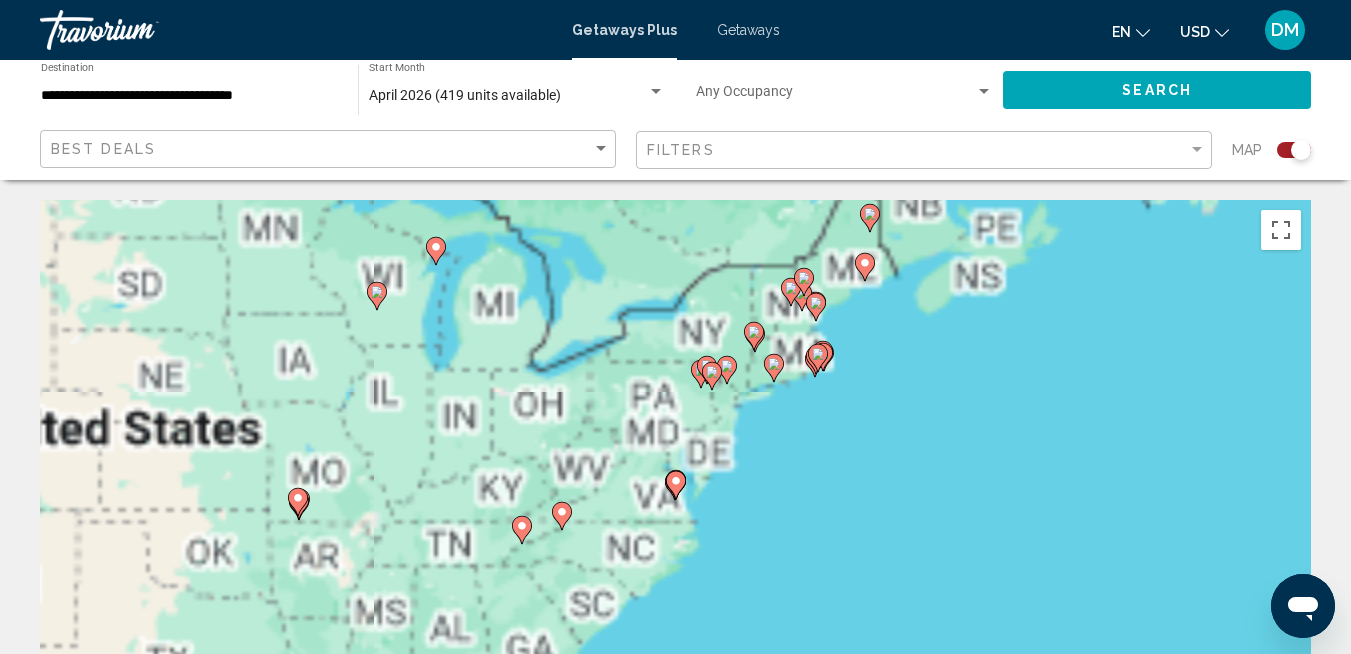 click 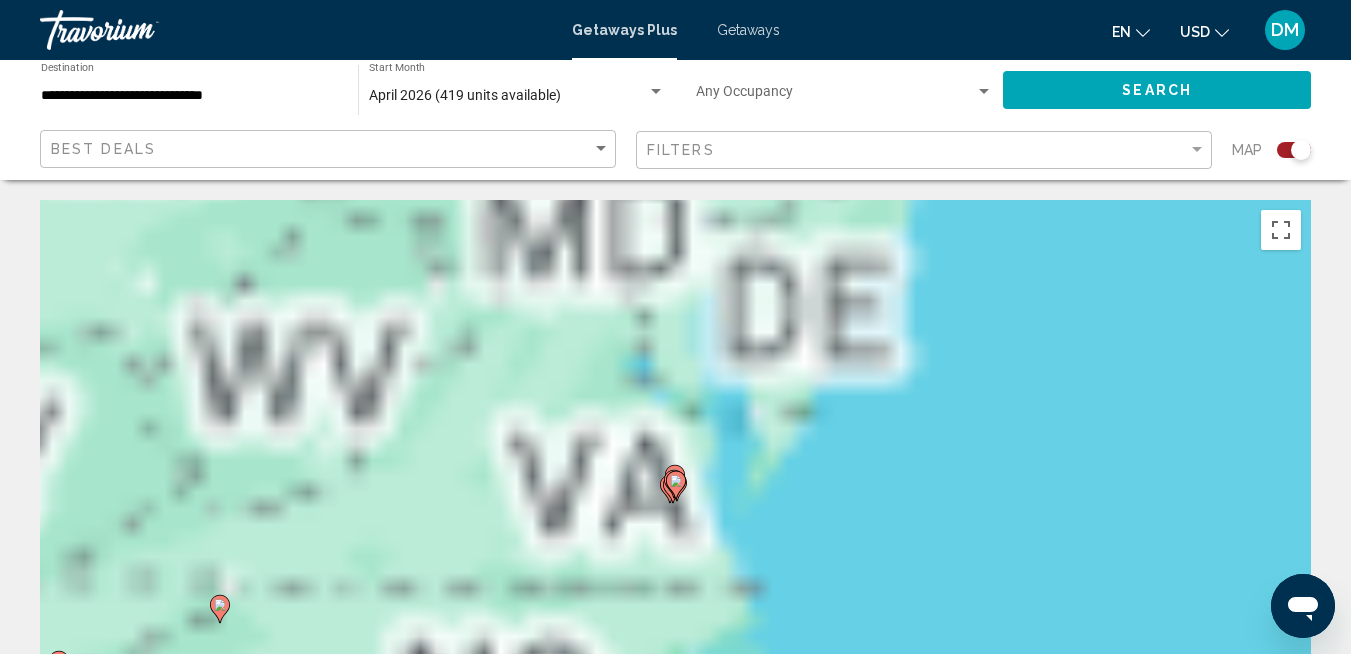 click 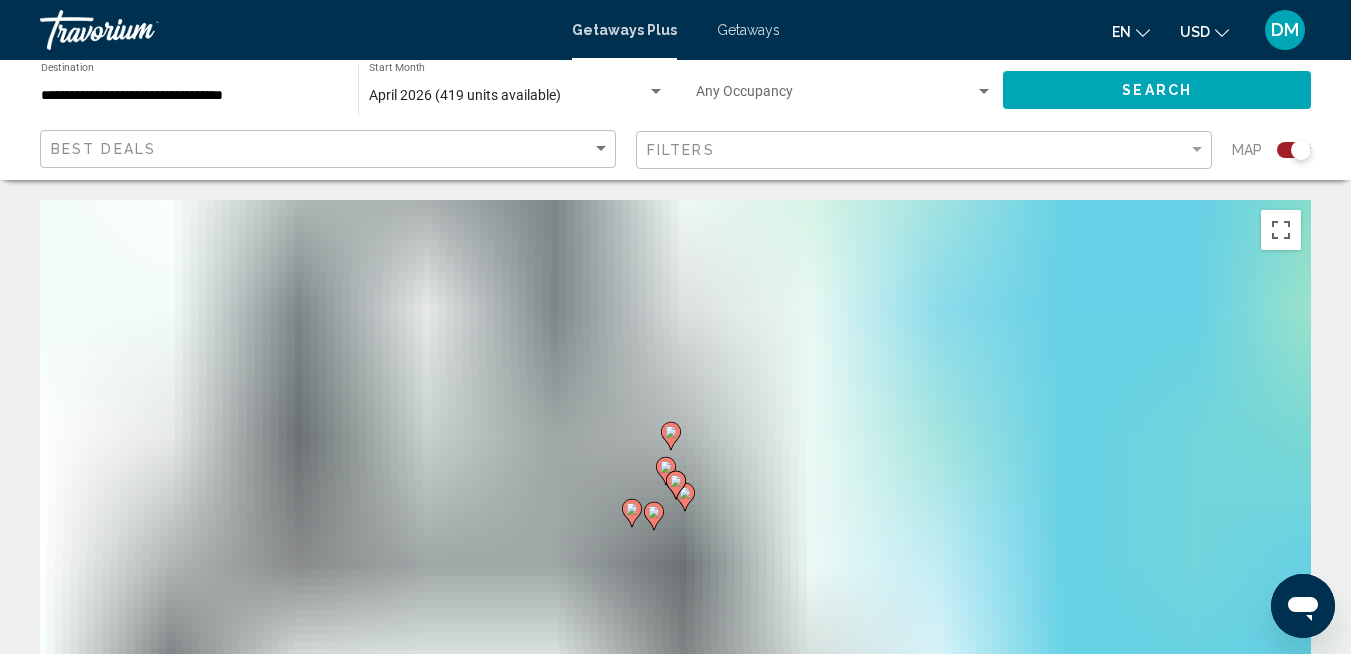 click 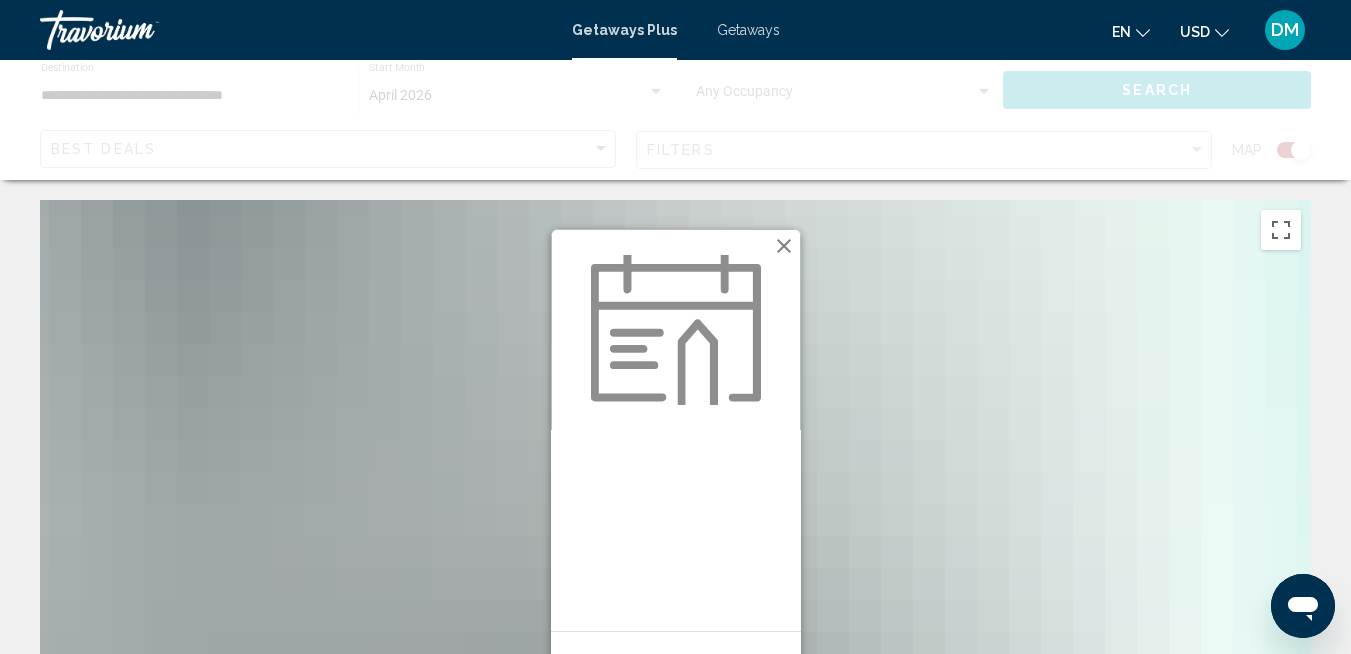 click at bounding box center (784, 246) 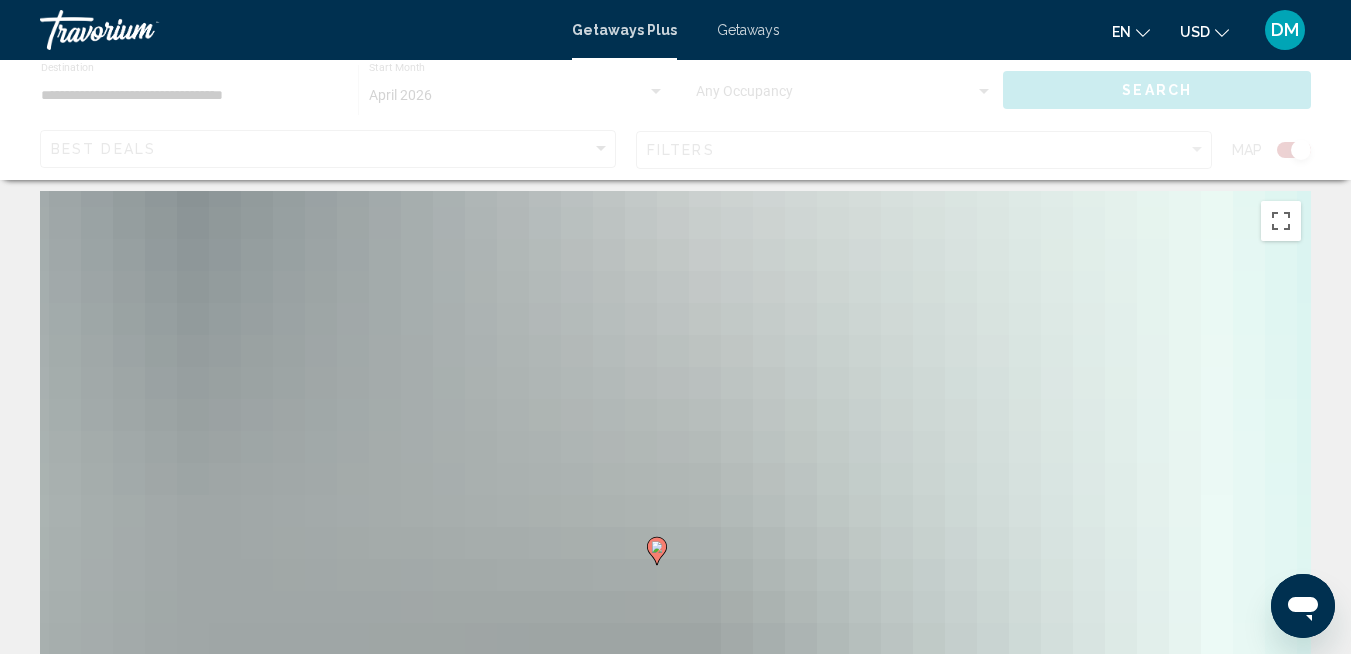 scroll, scrollTop: 0, scrollLeft: 0, axis: both 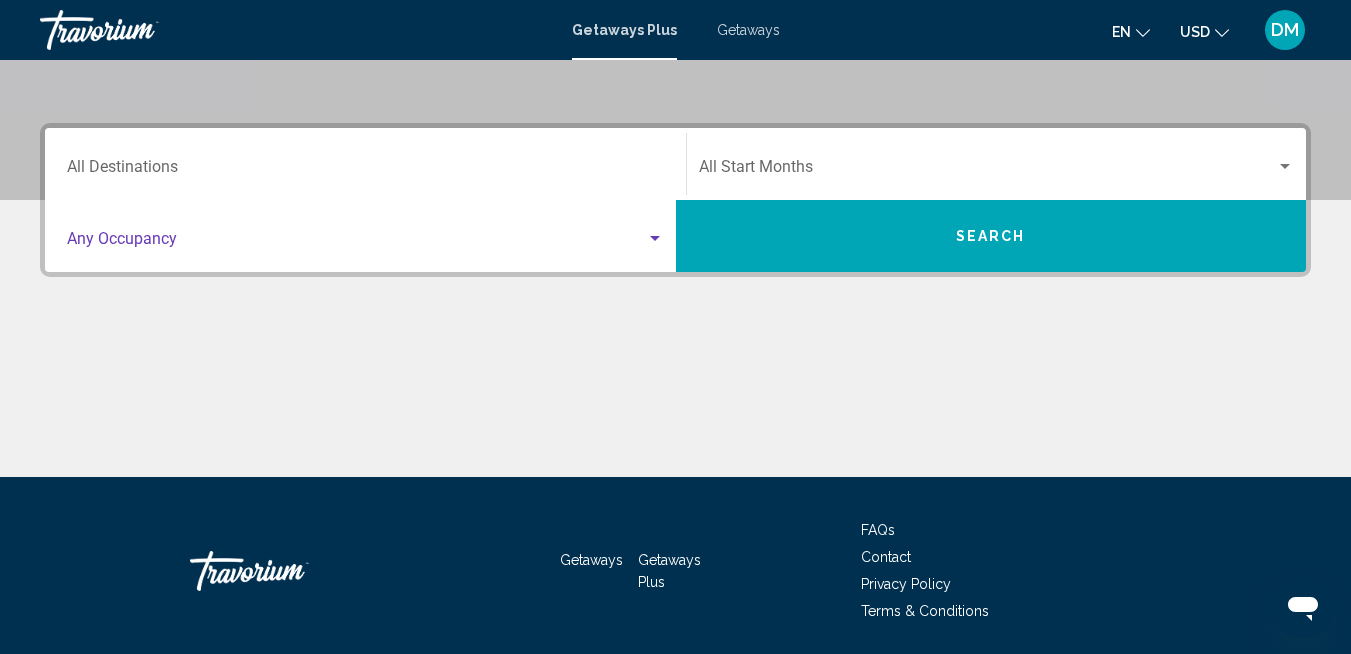 click at bounding box center (655, 239) 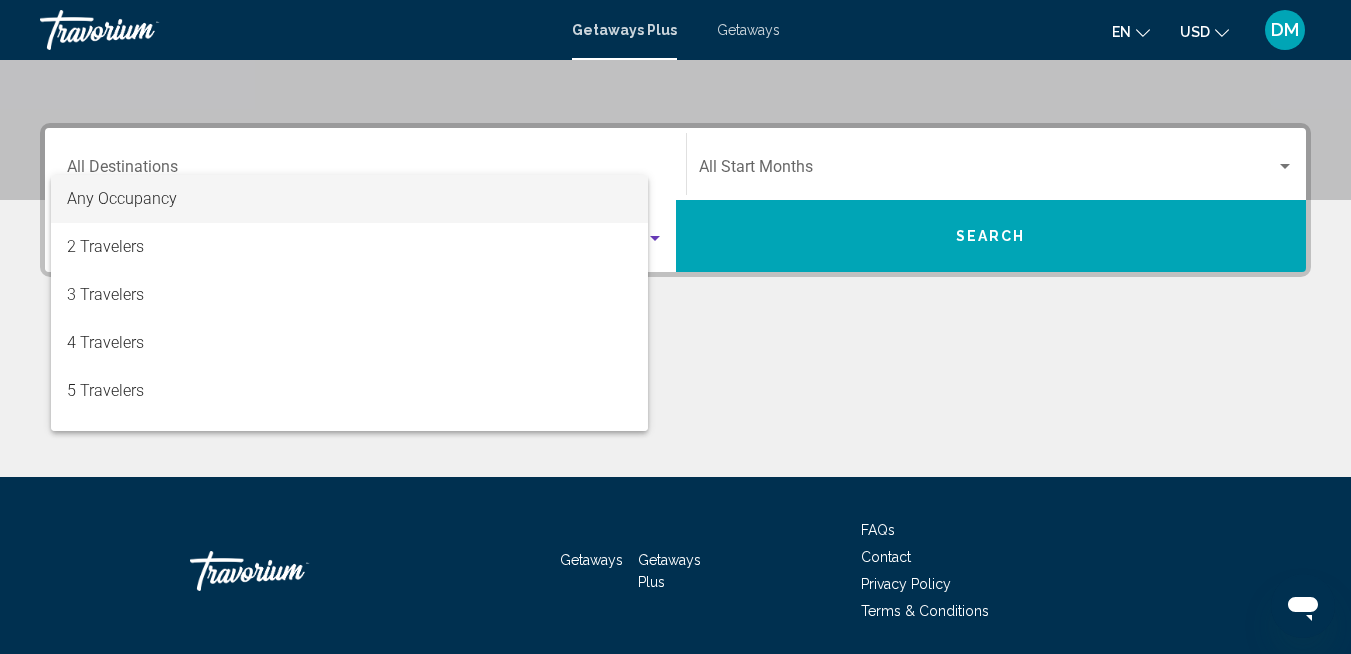 scroll, scrollTop: 458, scrollLeft: 0, axis: vertical 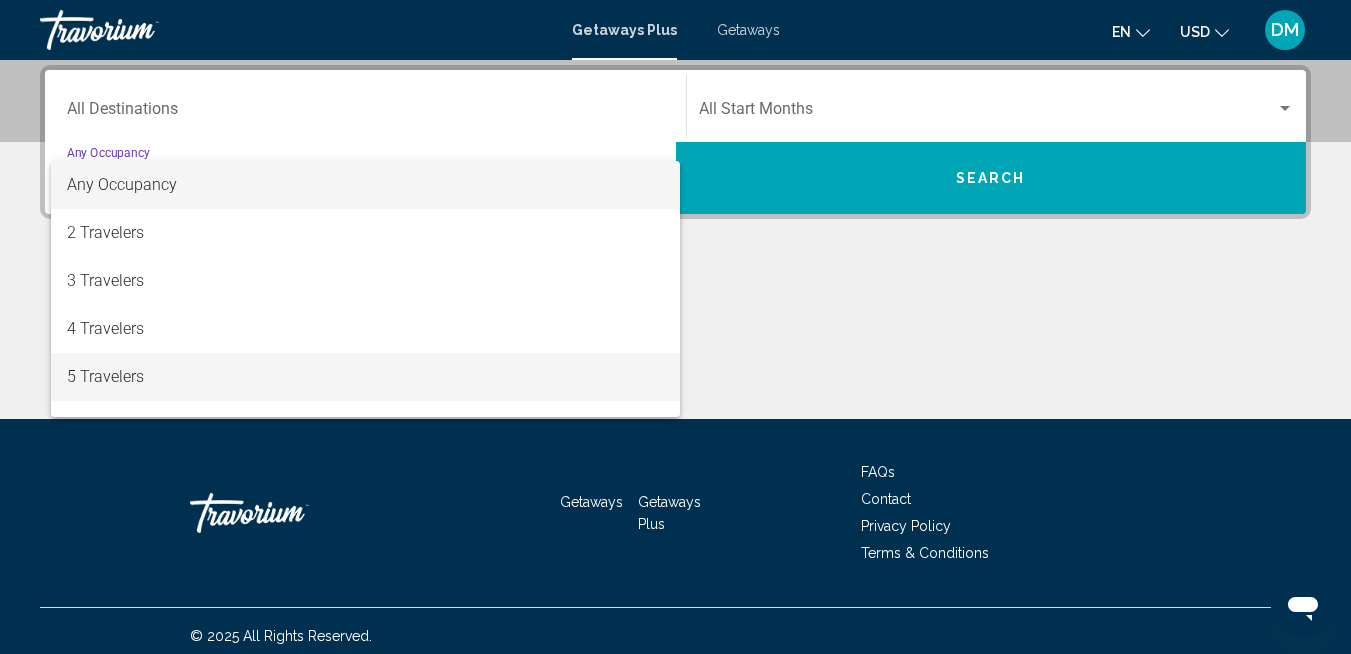 drag, startPoint x: 237, startPoint y: 385, endPoint x: 255, endPoint y: 383, distance: 18.110771 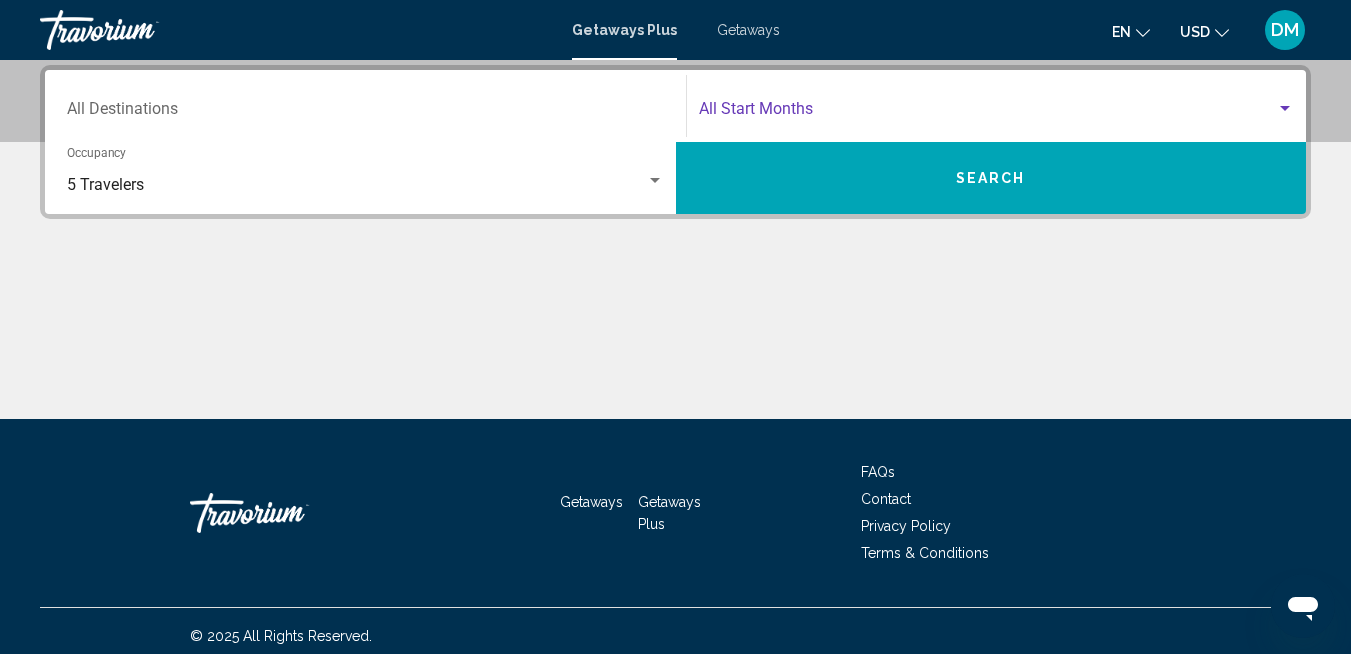 click at bounding box center (1285, 108) 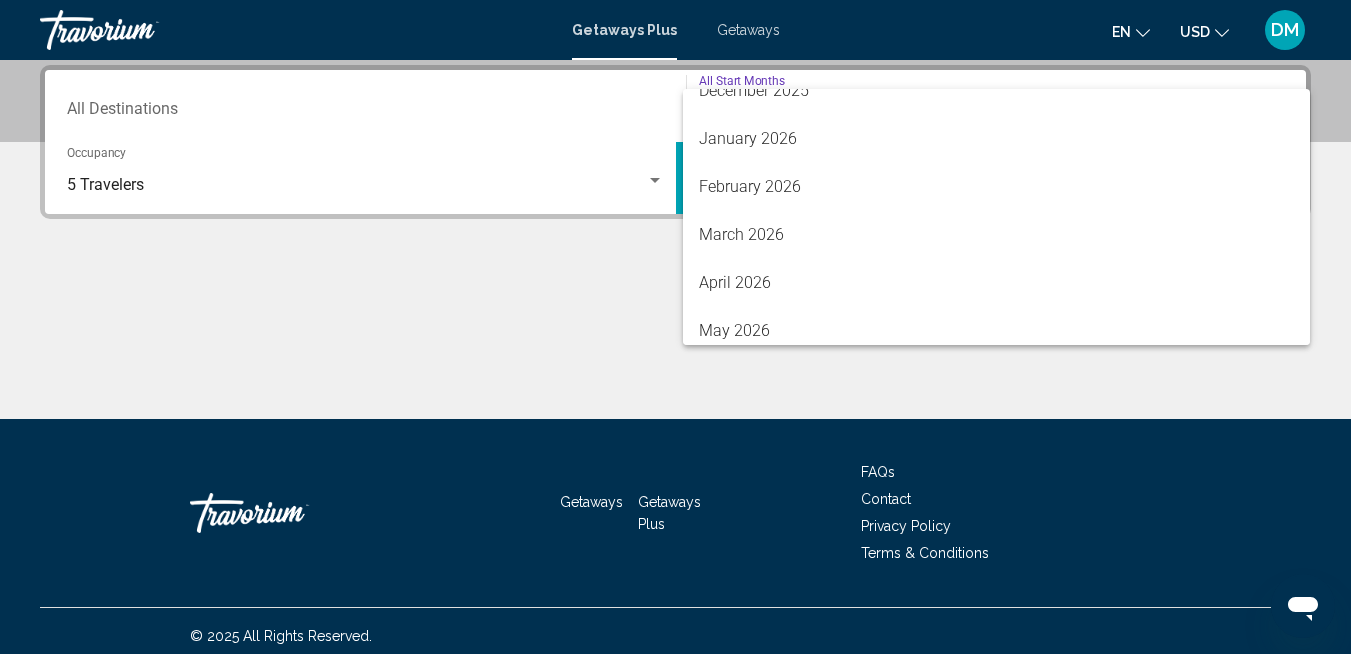 scroll, scrollTop: 416, scrollLeft: 0, axis: vertical 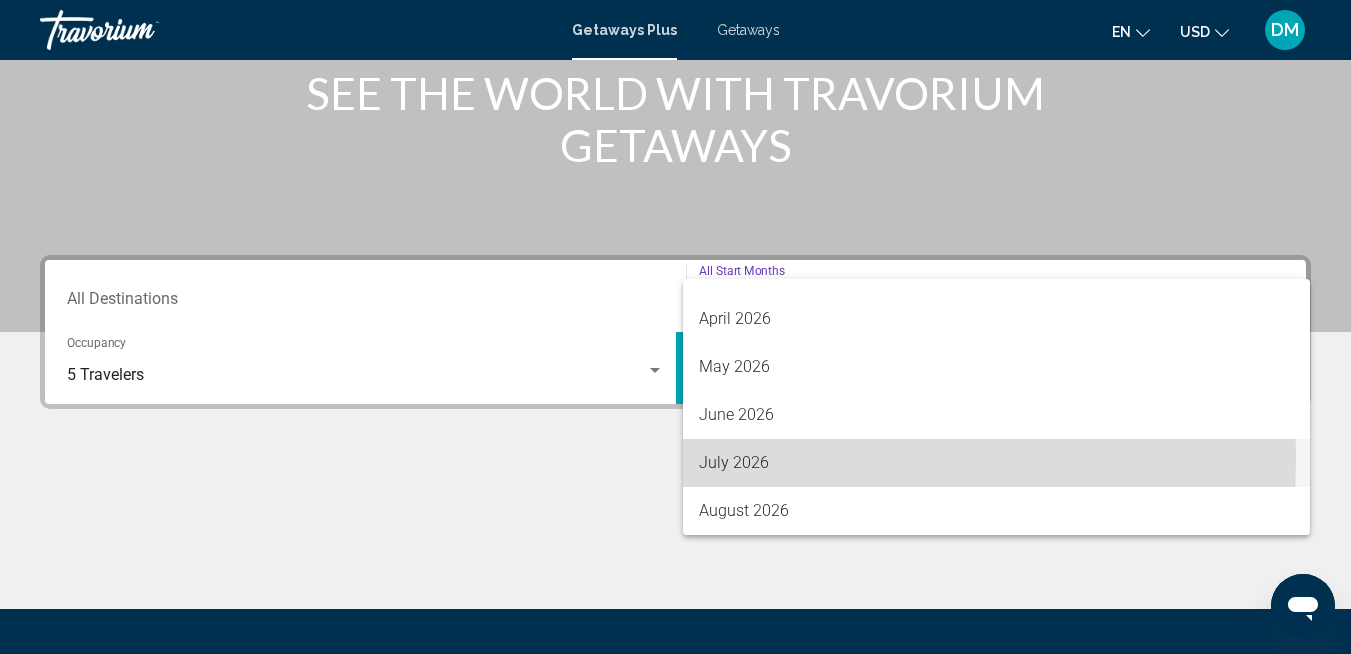 click on "July 2026" at bounding box center [997, 463] 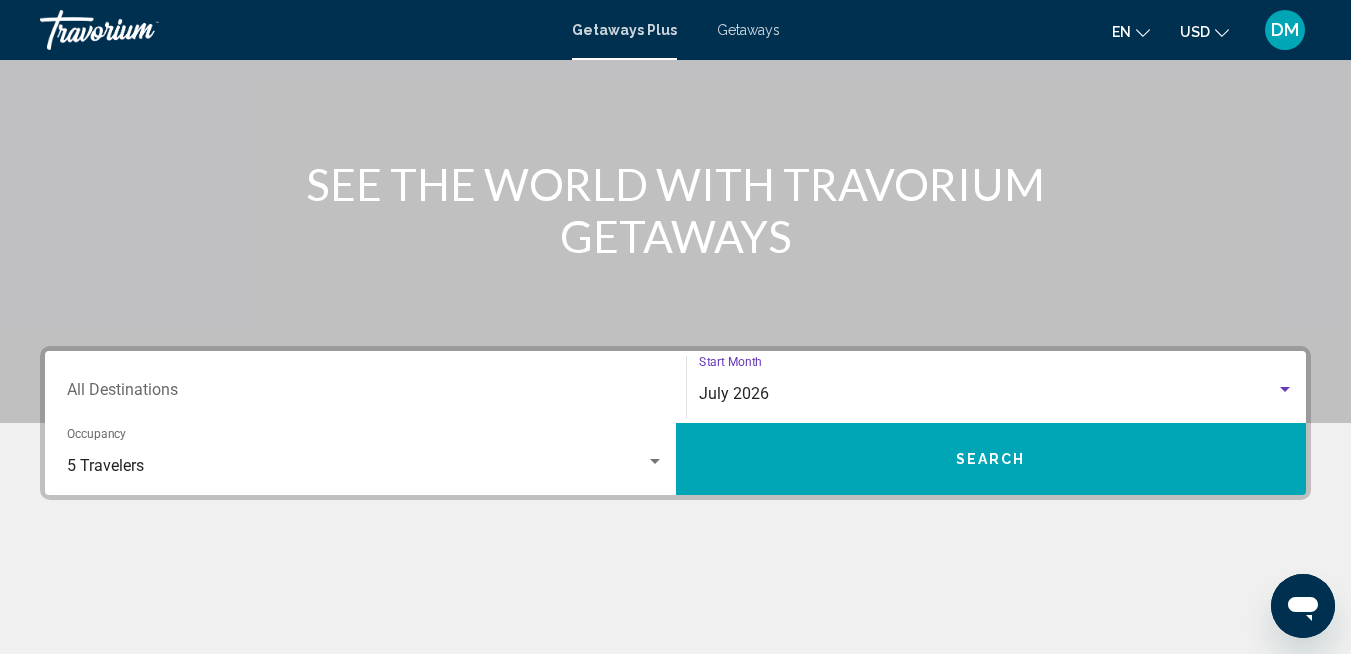 scroll, scrollTop: 168, scrollLeft: 0, axis: vertical 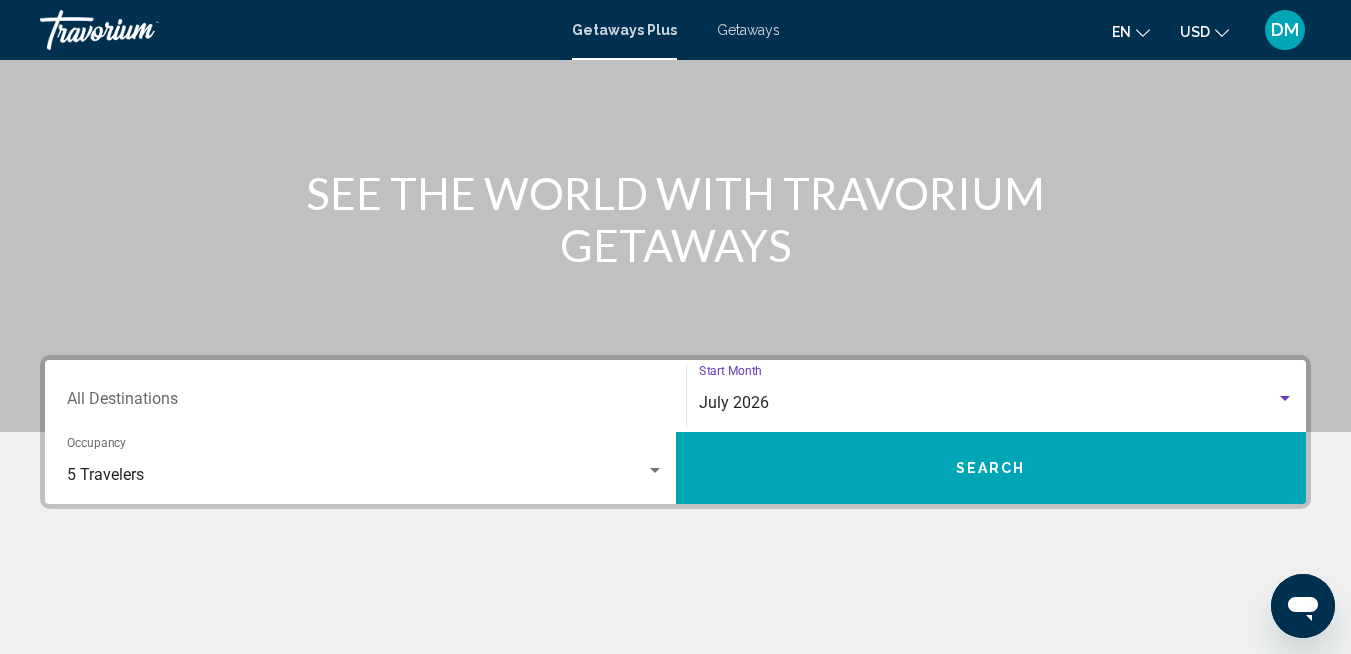 click at bounding box center (1285, 399) 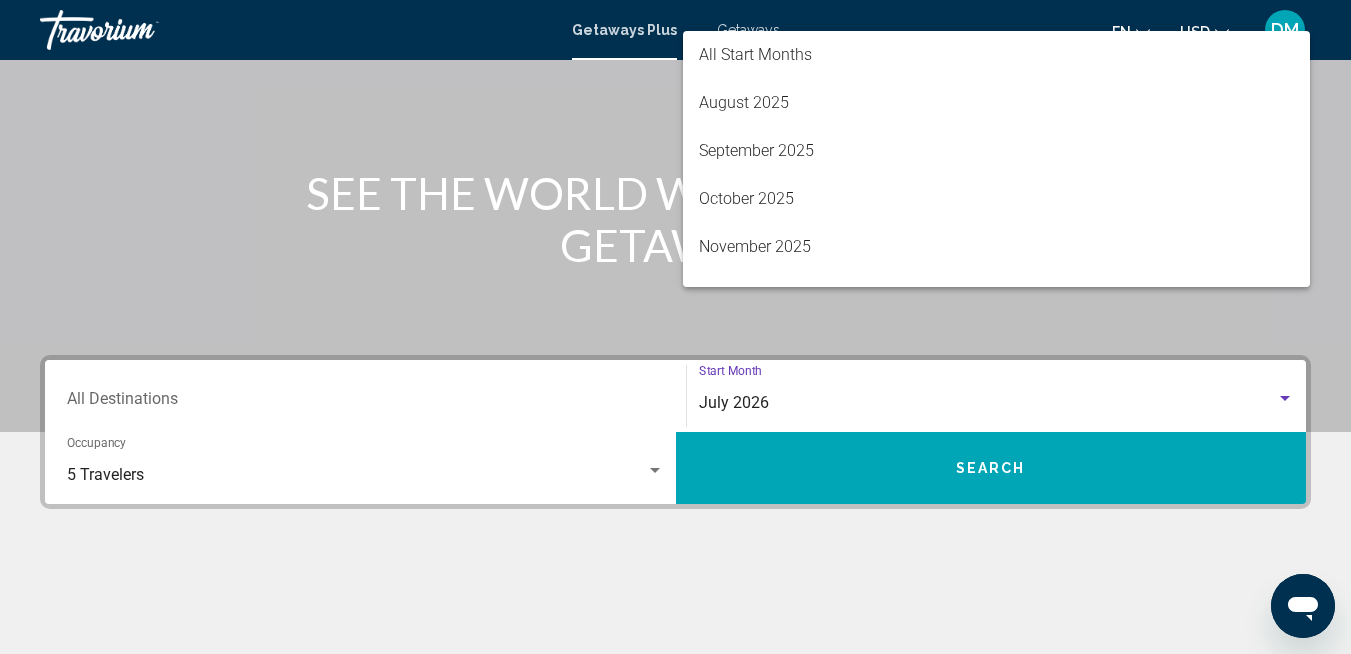 scroll, scrollTop: 458, scrollLeft: 0, axis: vertical 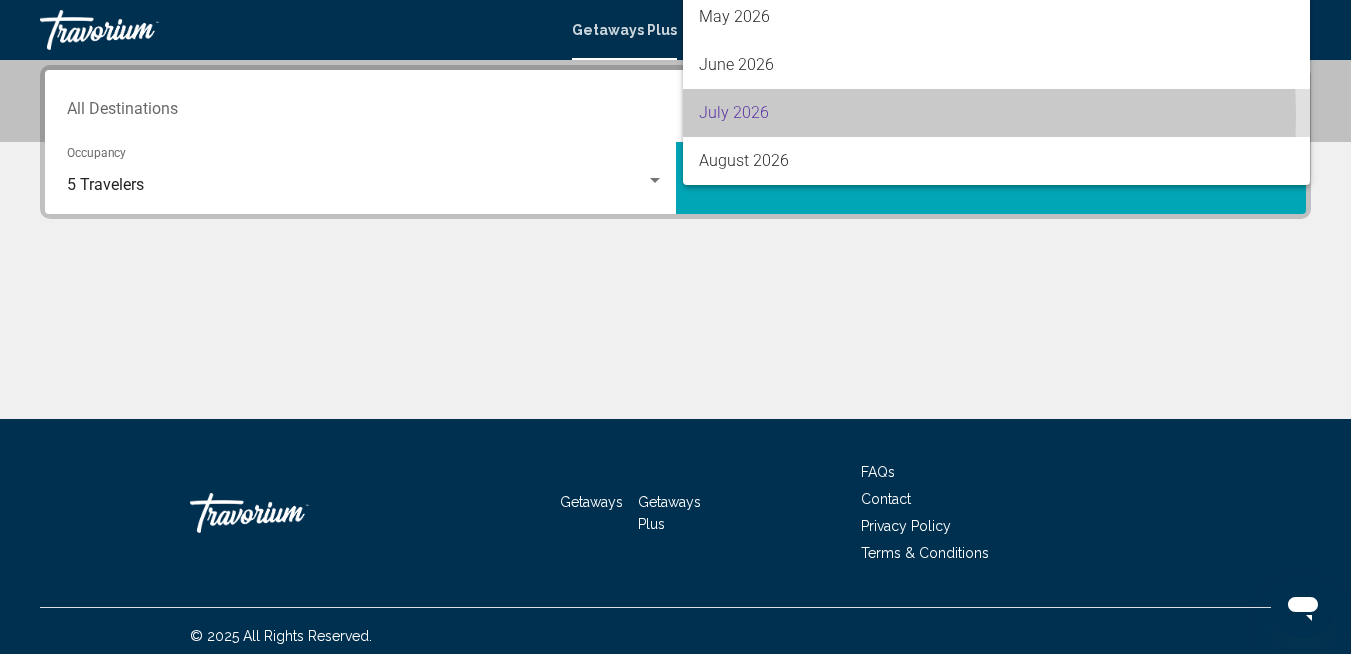 click on "July 2026" at bounding box center (997, 113) 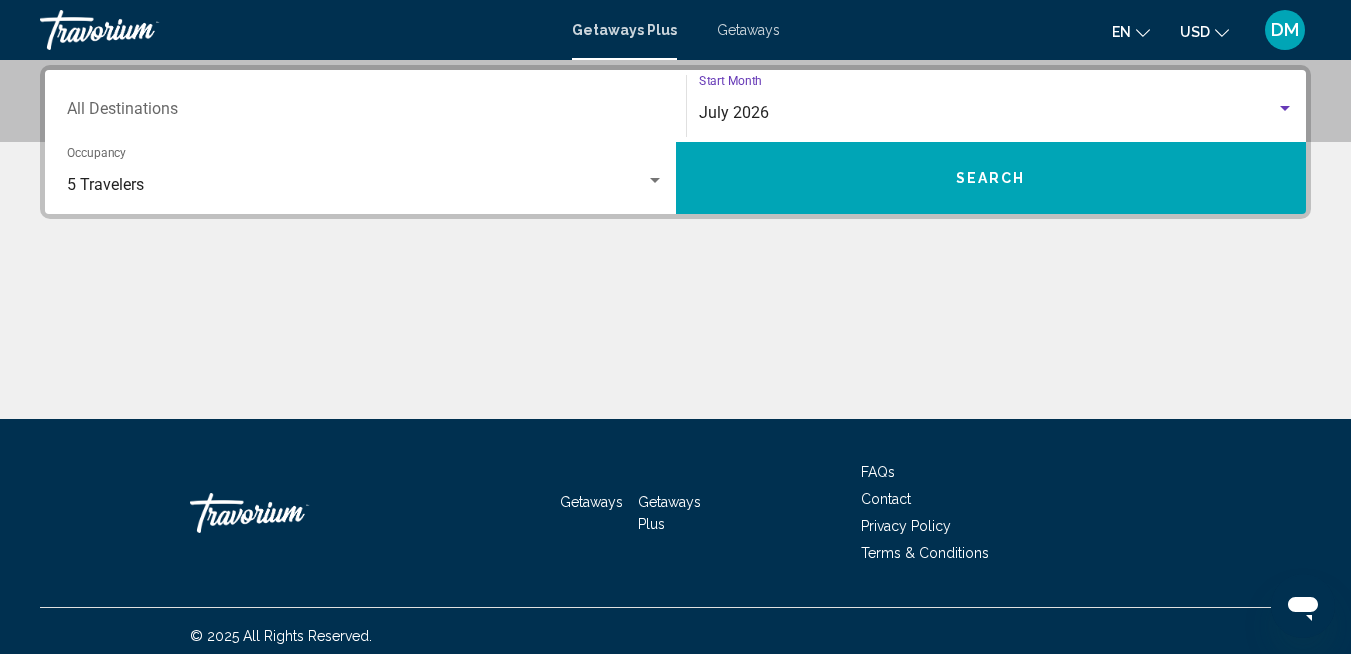 click at bounding box center [655, 181] 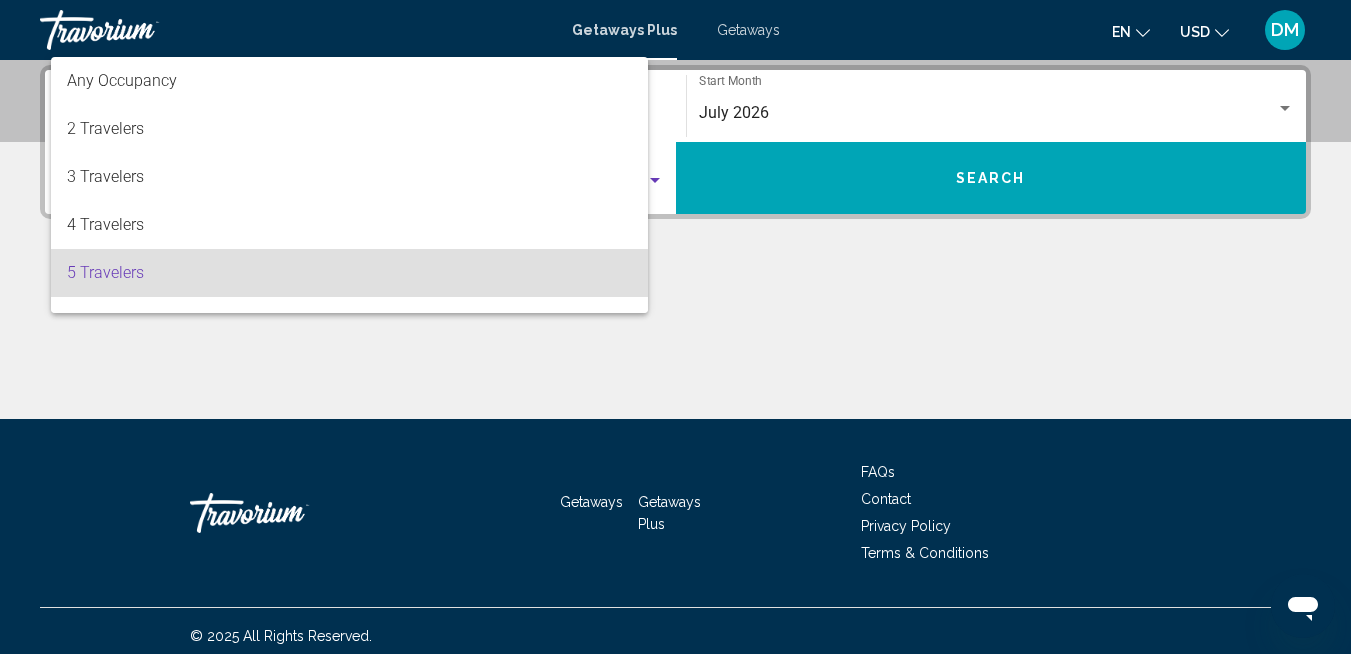 scroll, scrollTop: 88, scrollLeft: 0, axis: vertical 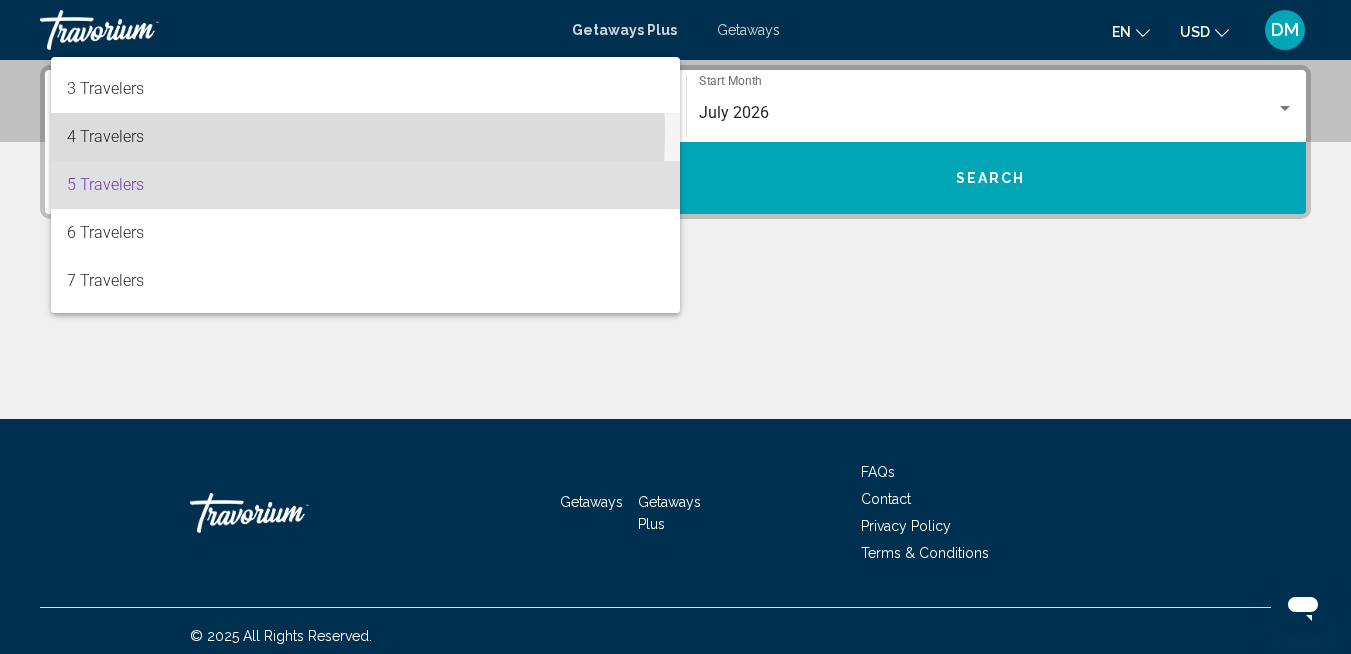 click on "4 Travelers" at bounding box center (365, 137) 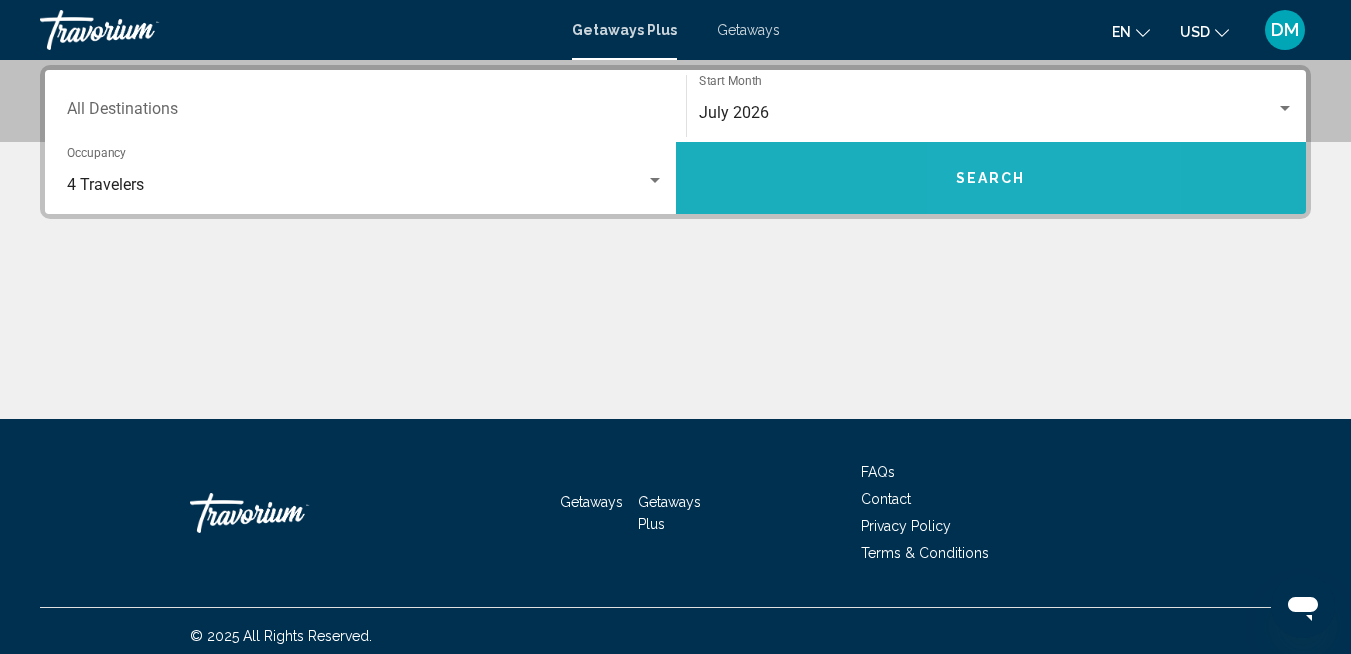click on "Search" at bounding box center [991, 178] 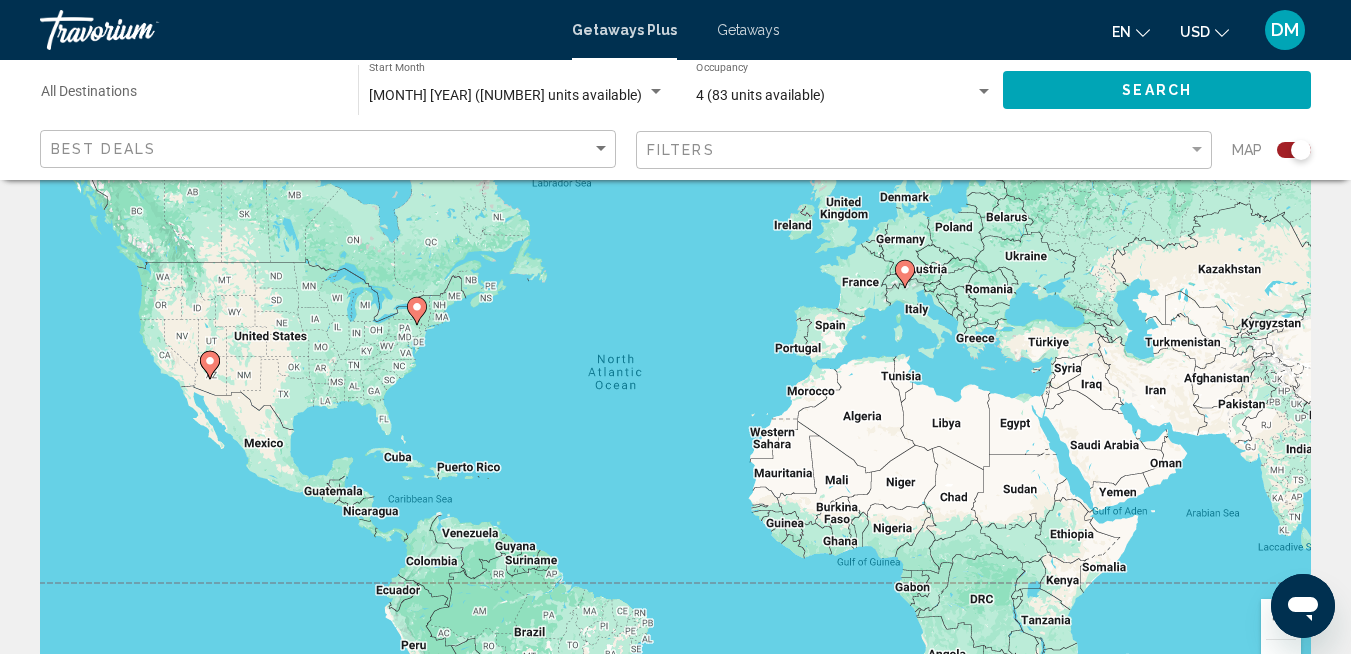 scroll, scrollTop: 0, scrollLeft: 0, axis: both 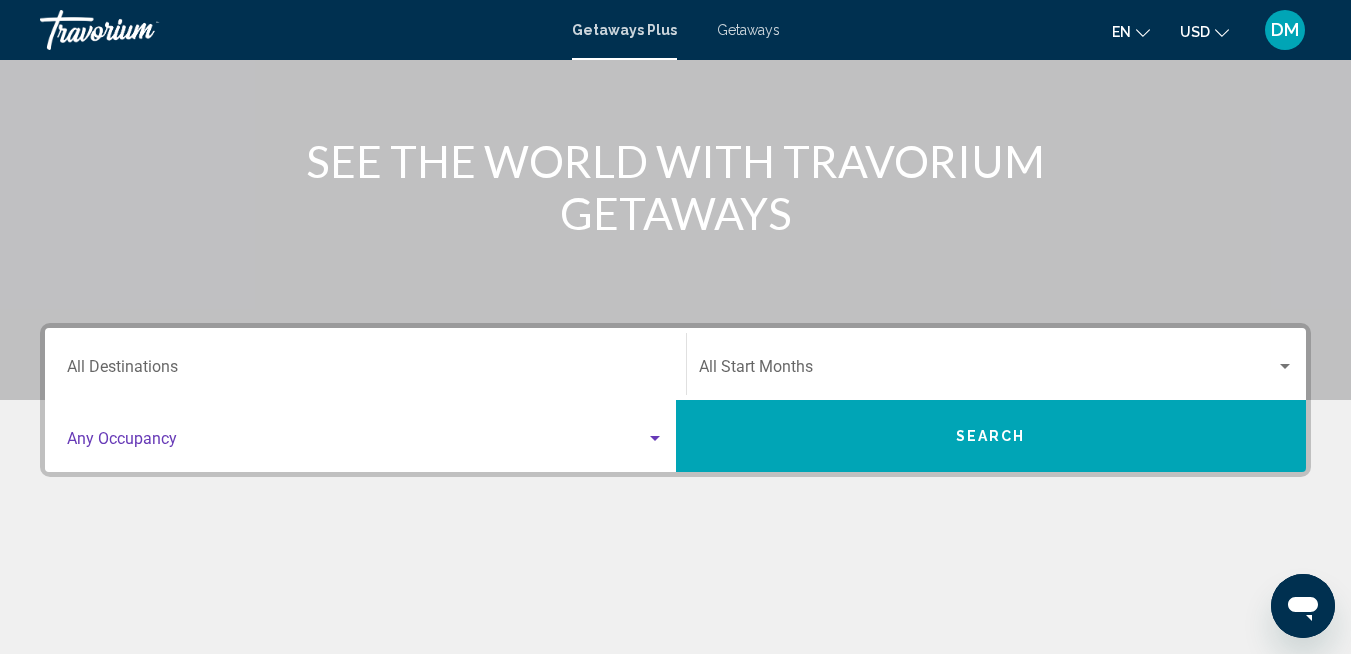 click at bounding box center [655, 439] 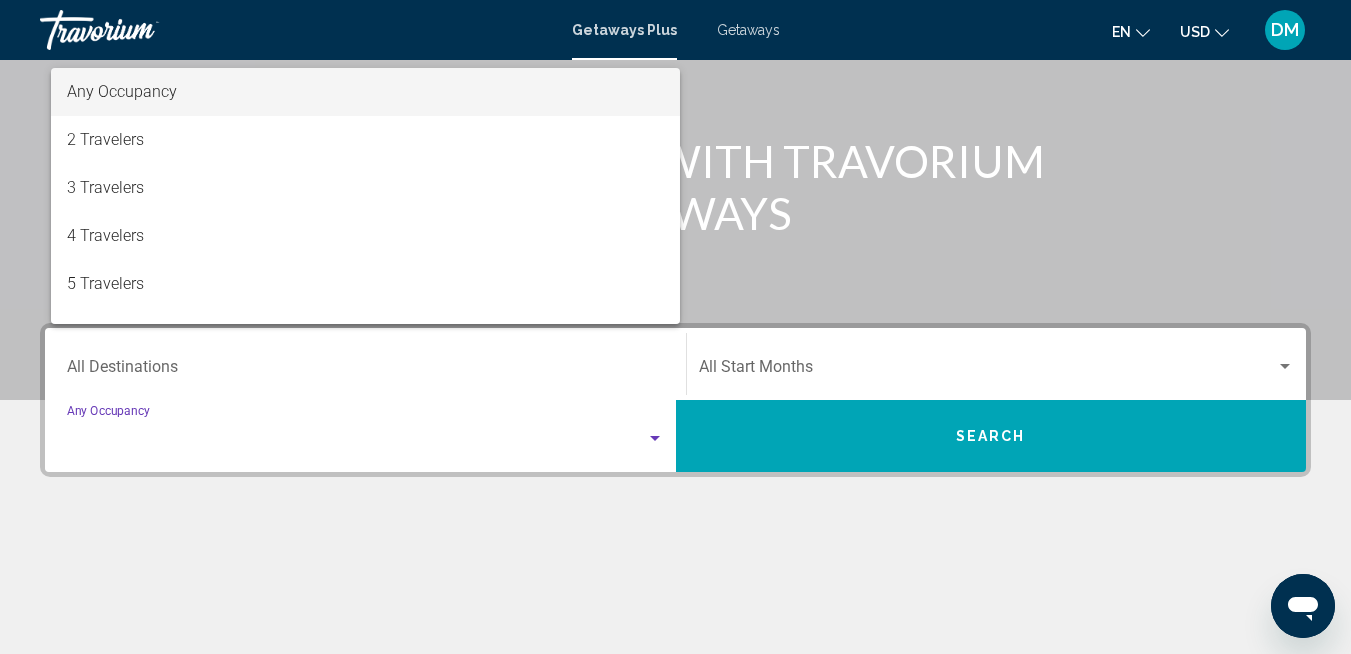 scroll, scrollTop: 458, scrollLeft: 0, axis: vertical 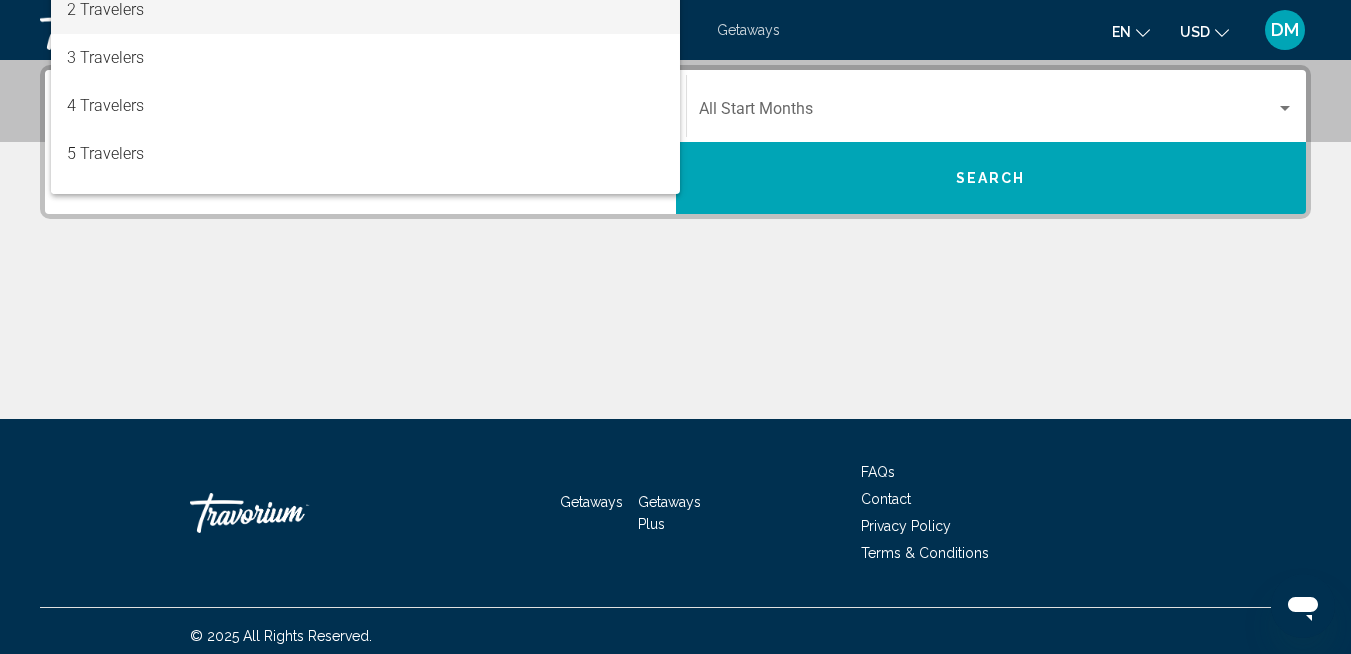 click on "2 Travelers" at bounding box center [365, 10] 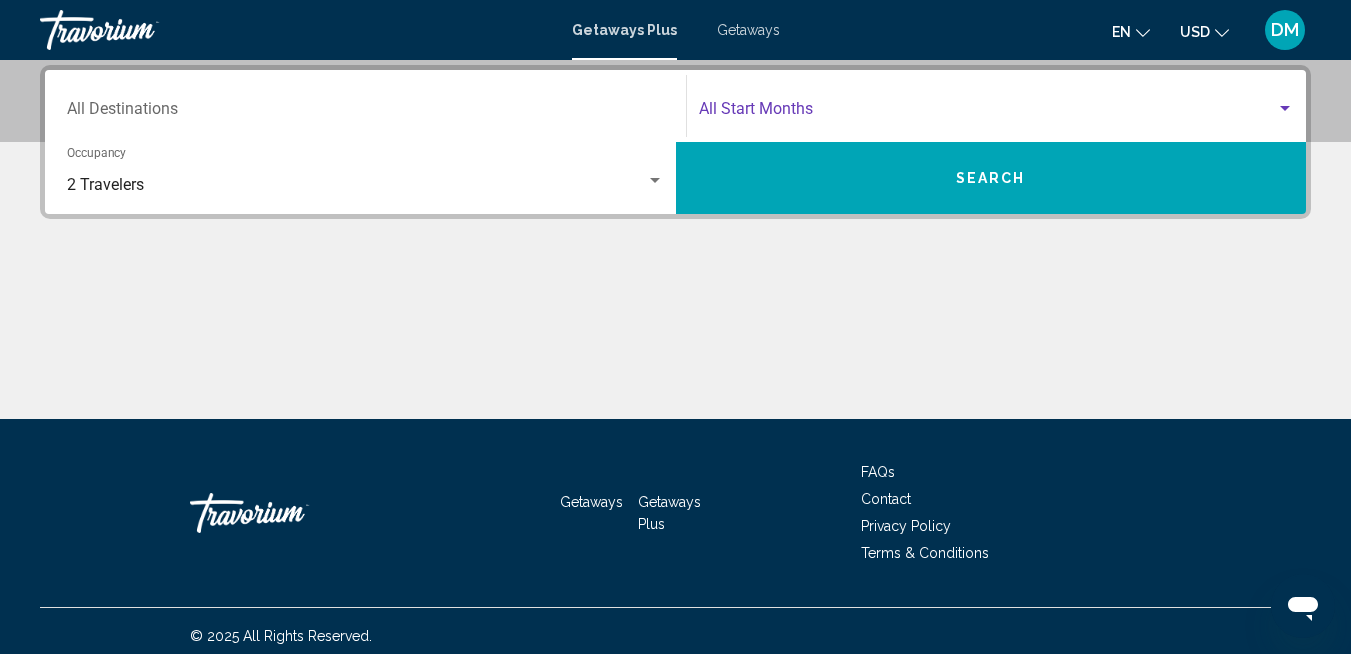 click at bounding box center (1285, 109) 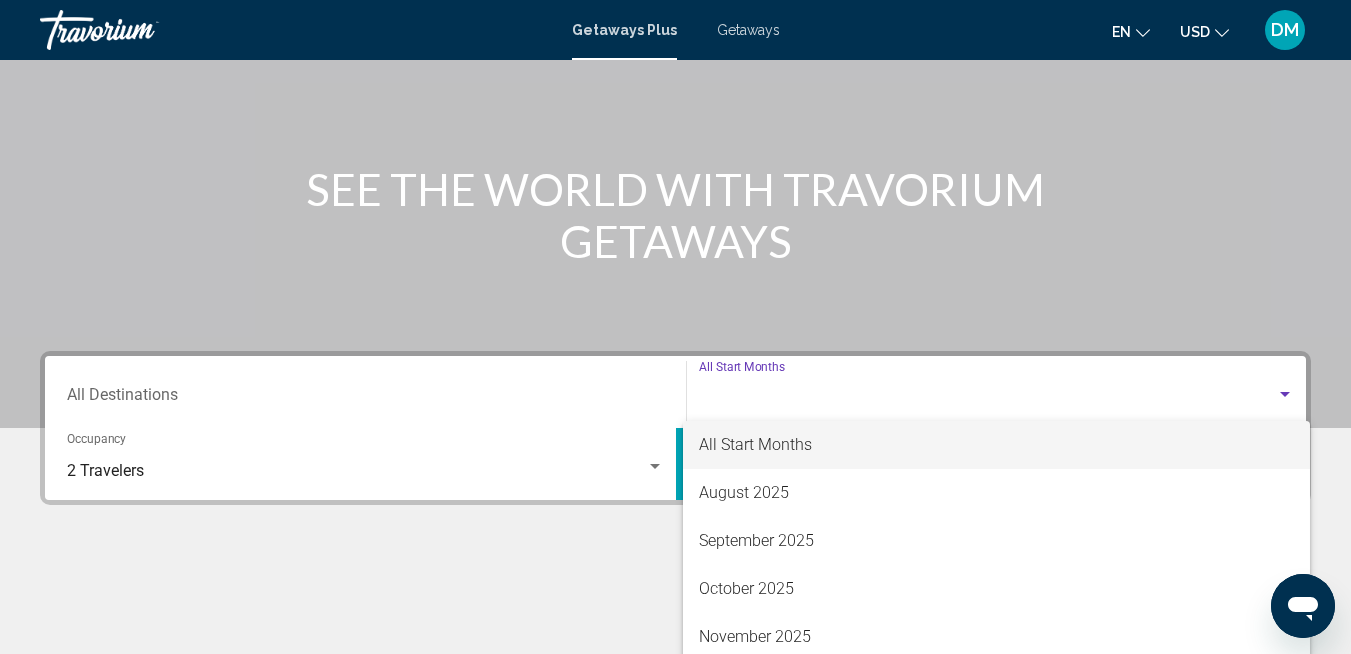 scroll, scrollTop: 258, scrollLeft: 0, axis: vertical 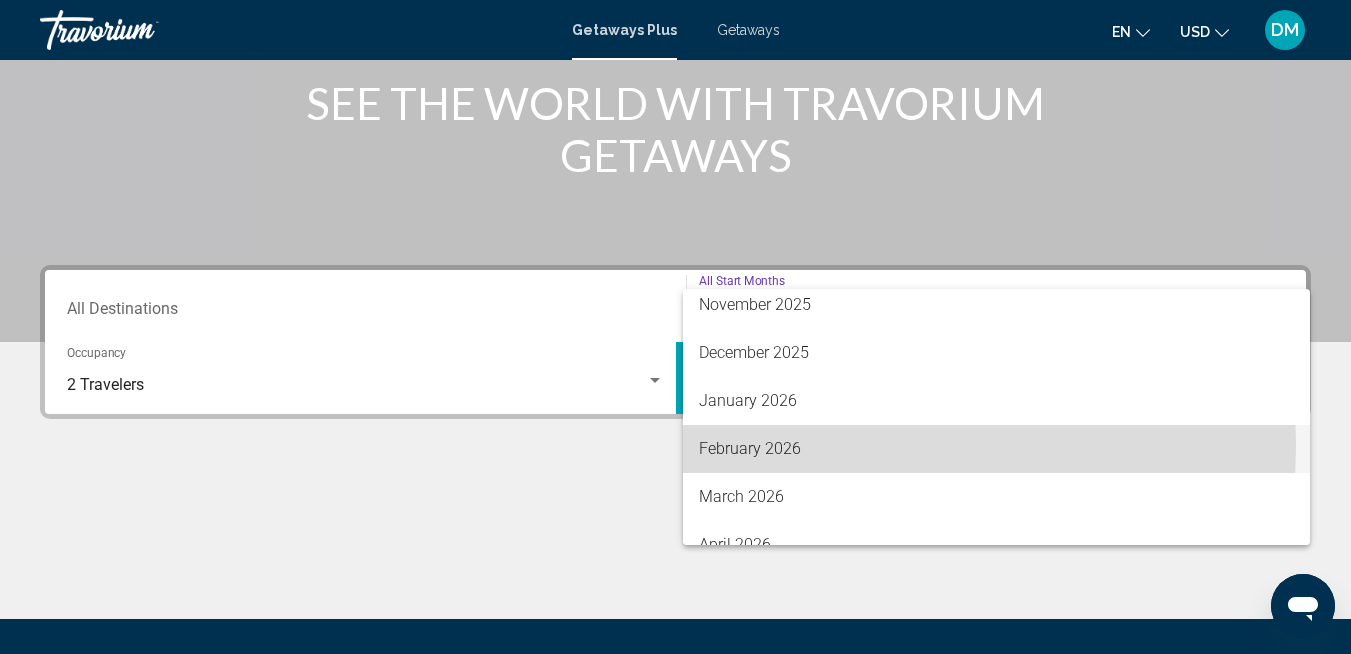 click on "February 2026" at bounding box center (997, 449) 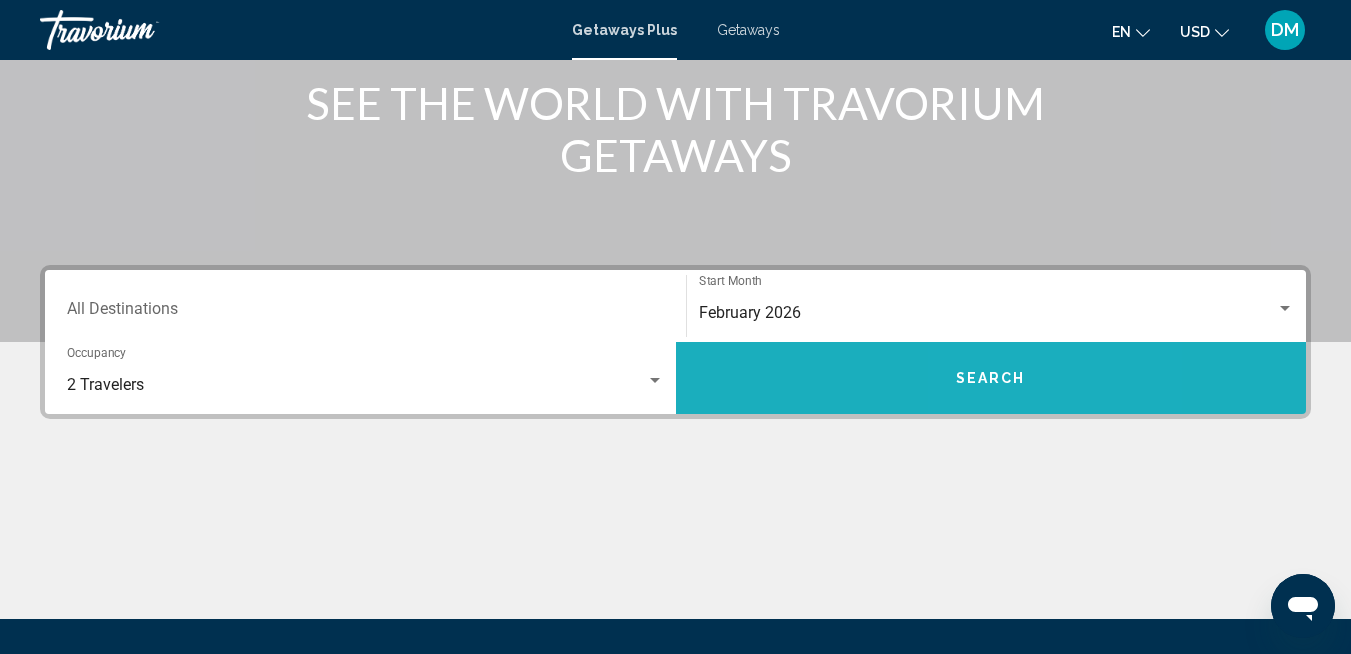 click on "Search" at bounding box center (991, 379) 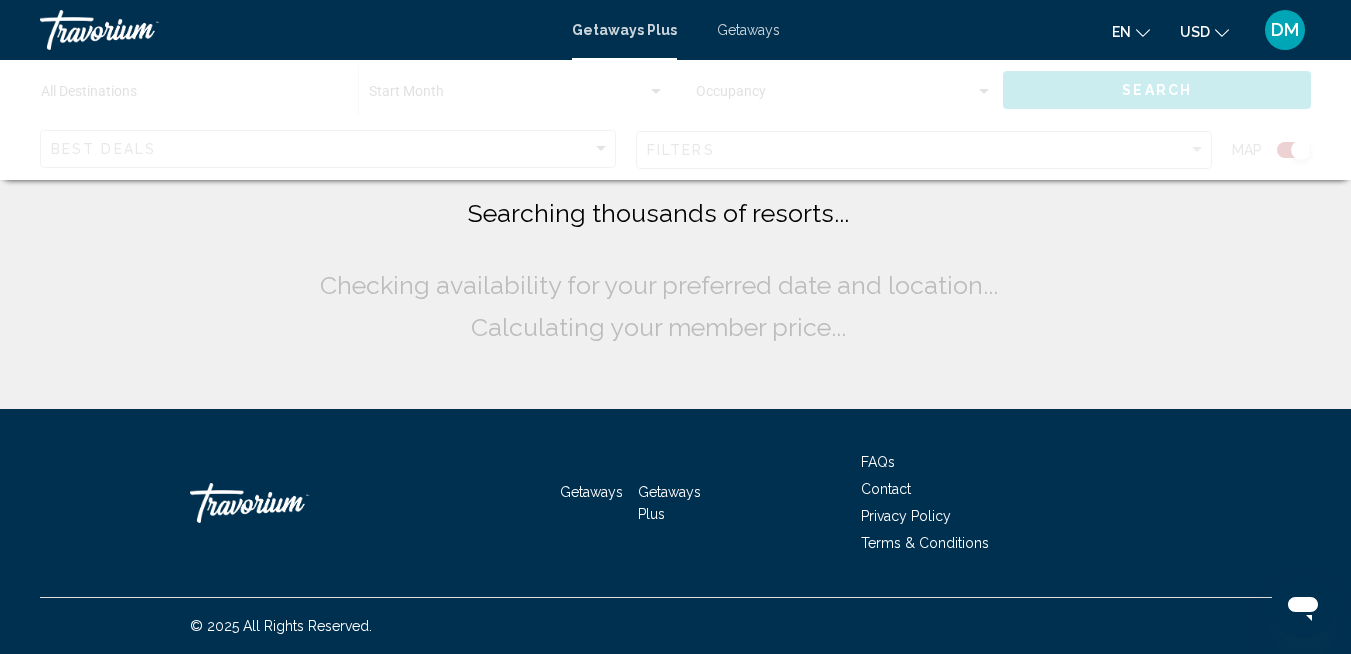 scroll, scrollTop: 0, scrollLeft: 0, axis: both 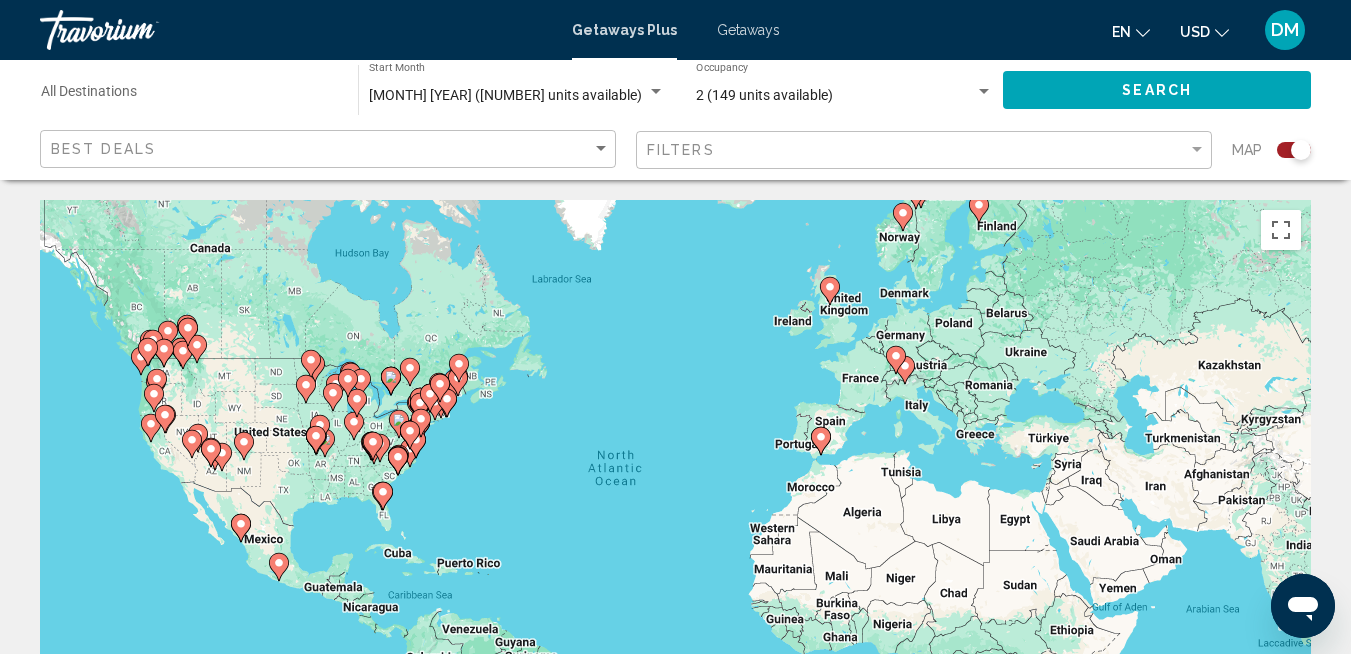 click 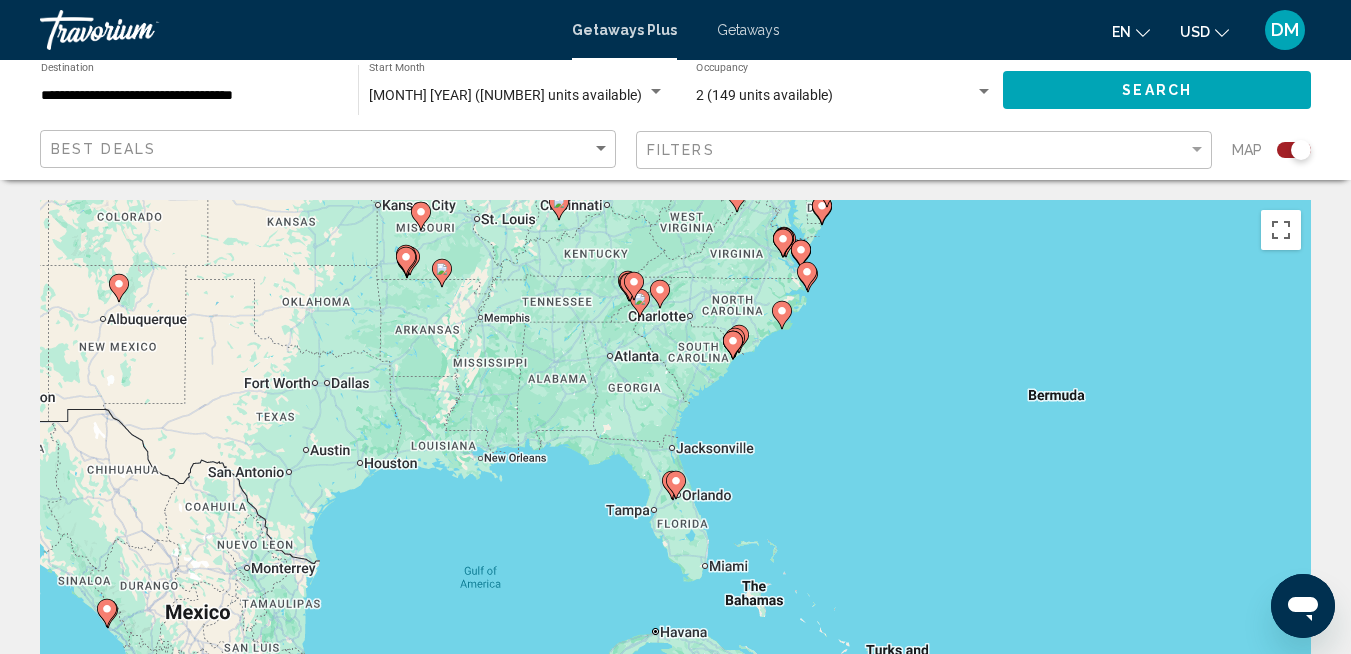 click 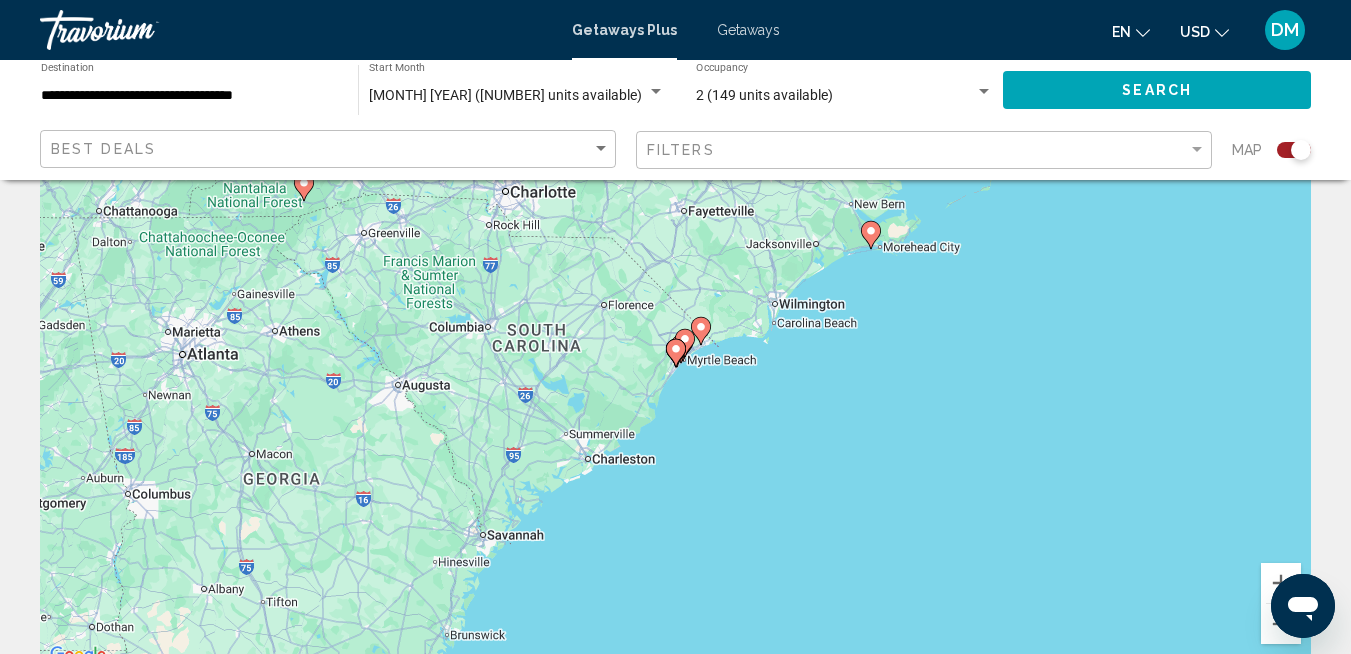 scroll, scrollTop: 100, scrollLeft: 0, axis: vertical 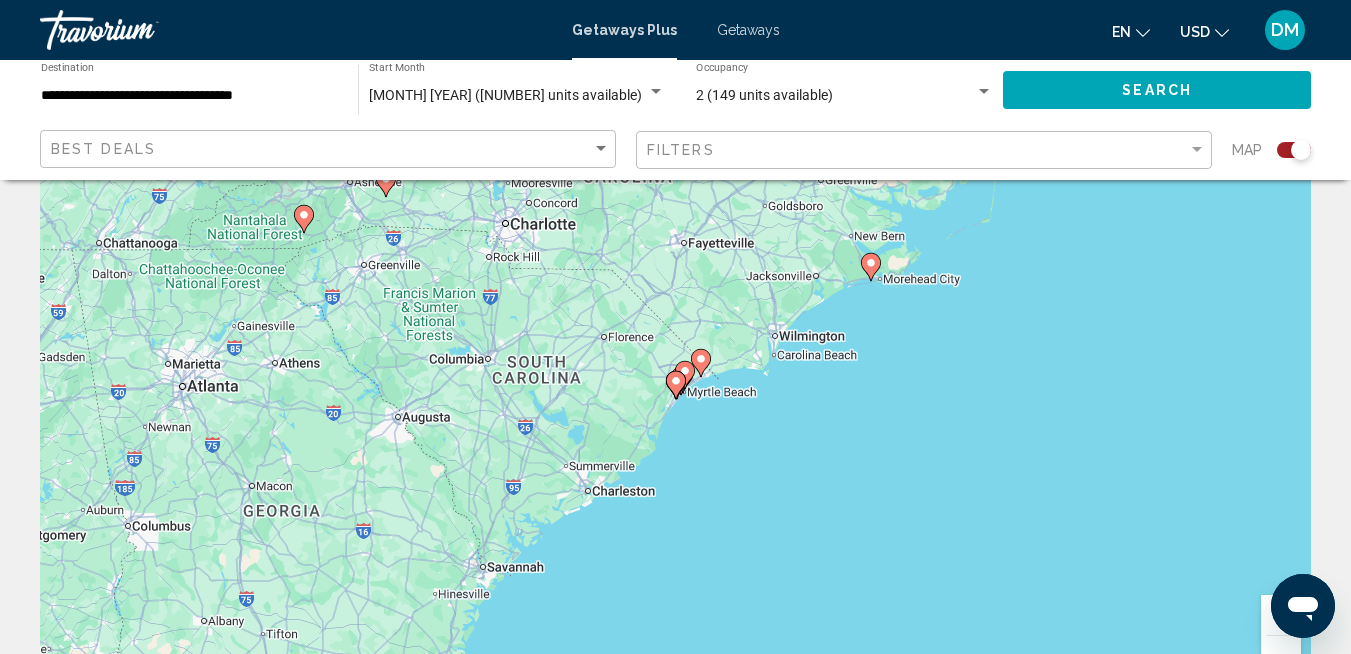 click 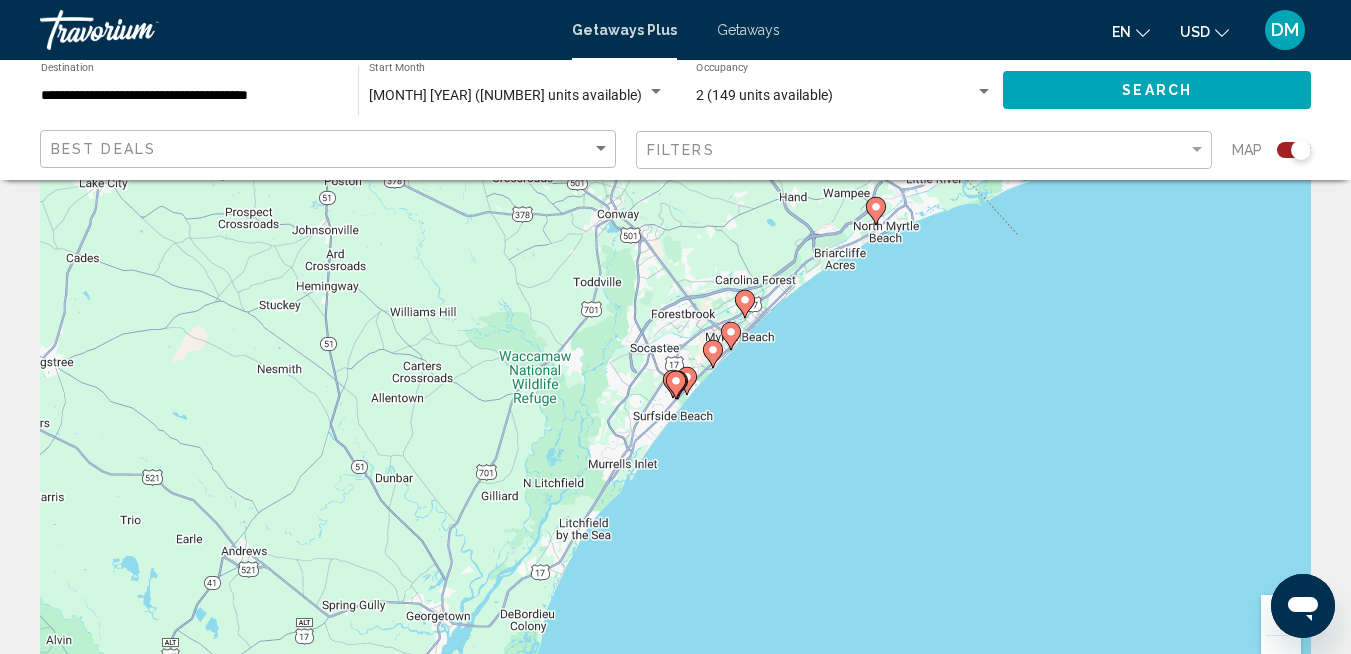 click 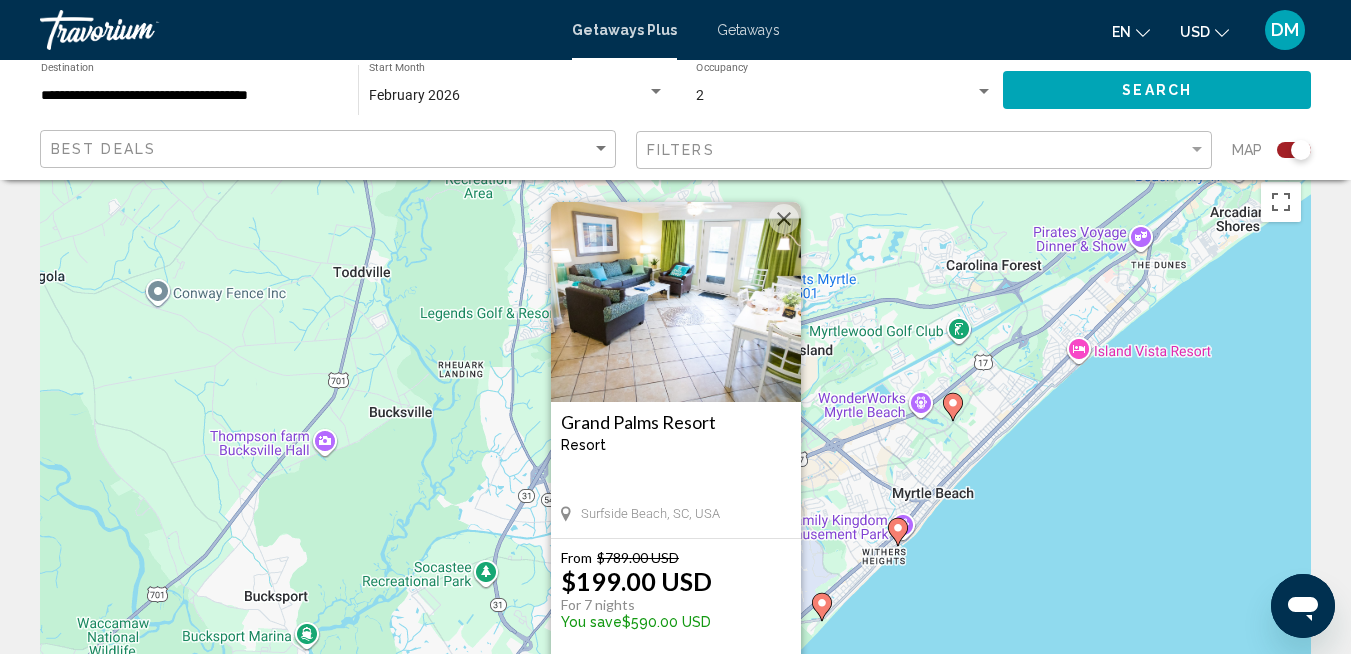 scroll, scrollTop: 0, scrollLeft: 0, axis: both 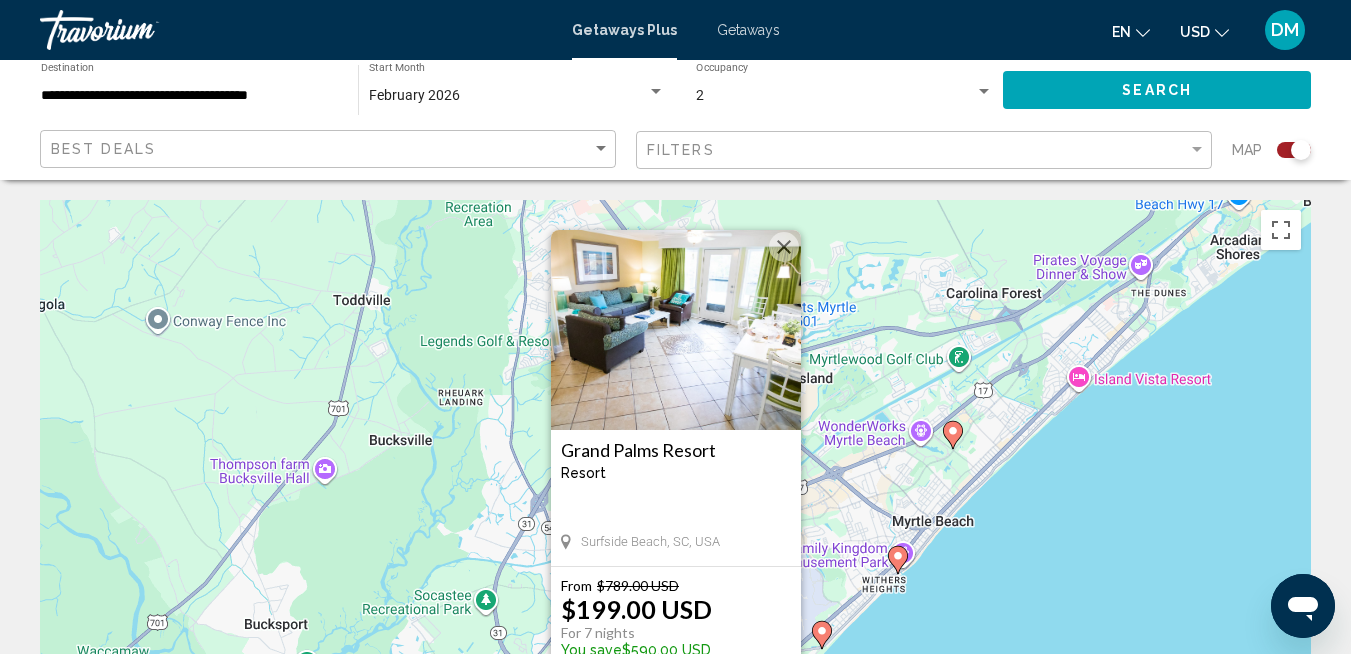 click at bounding box center [784, 247] 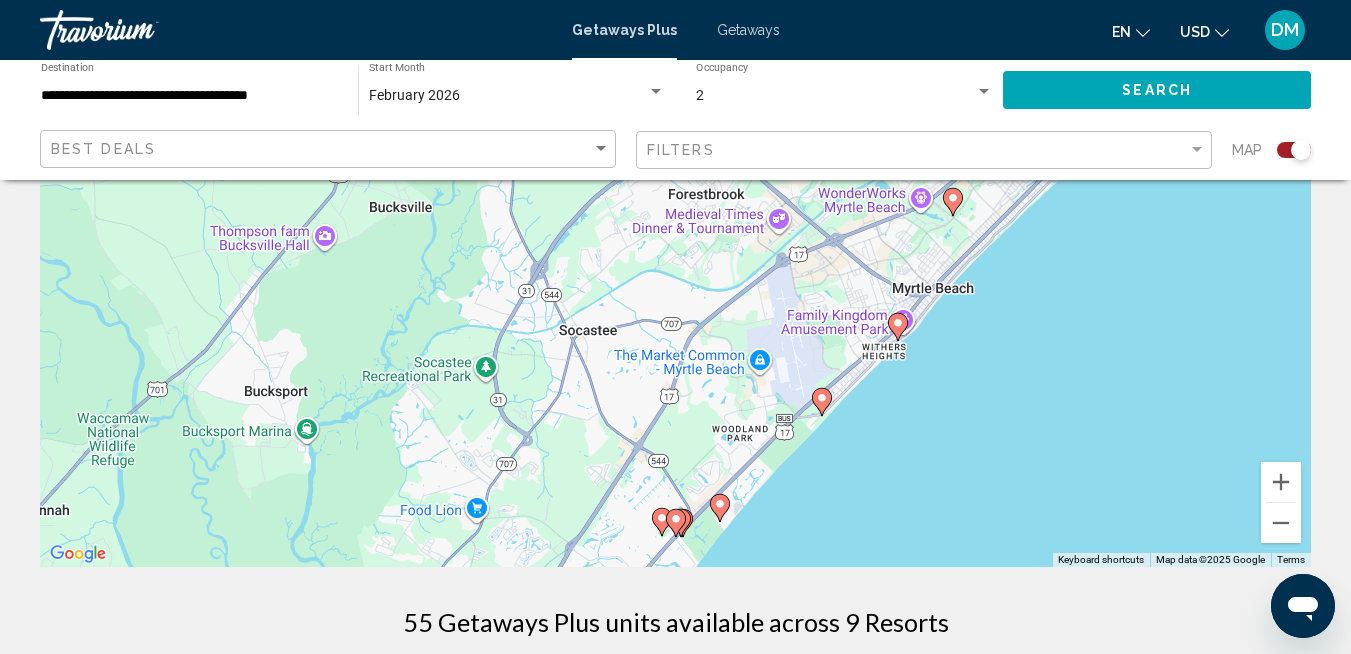 scroll, scrollTop: 200, scrollLeft: 0, axis: vertical 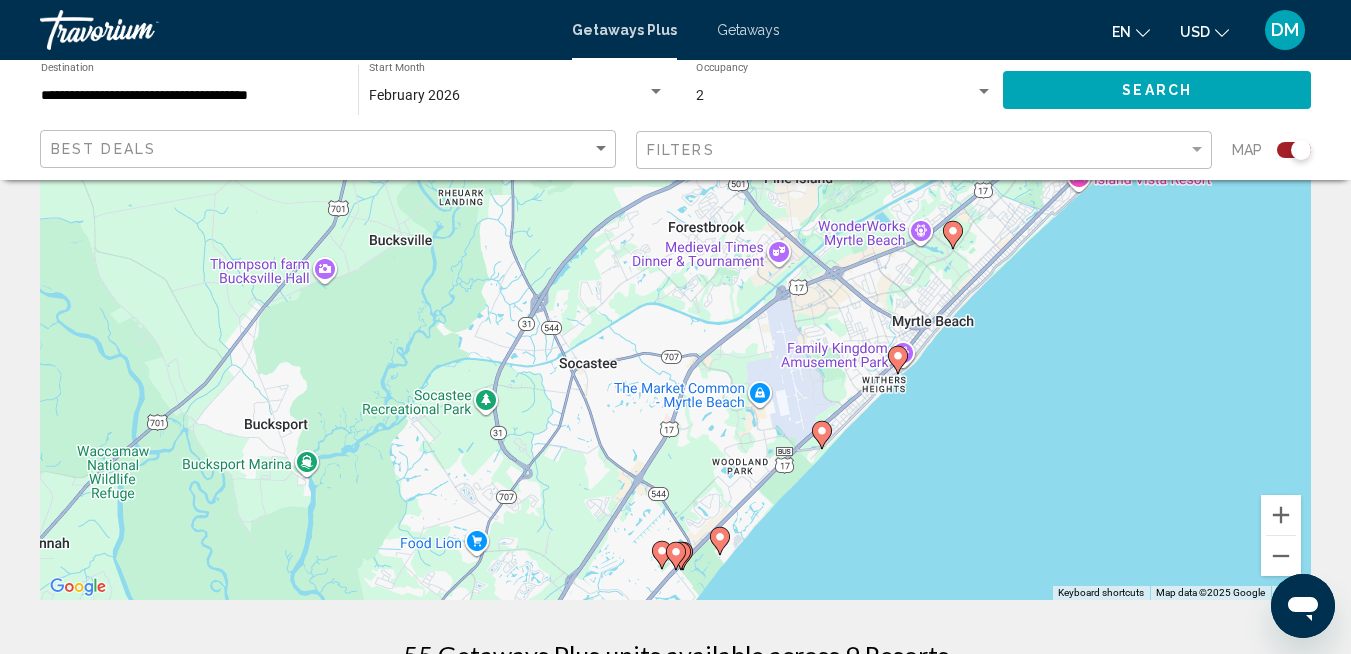 click 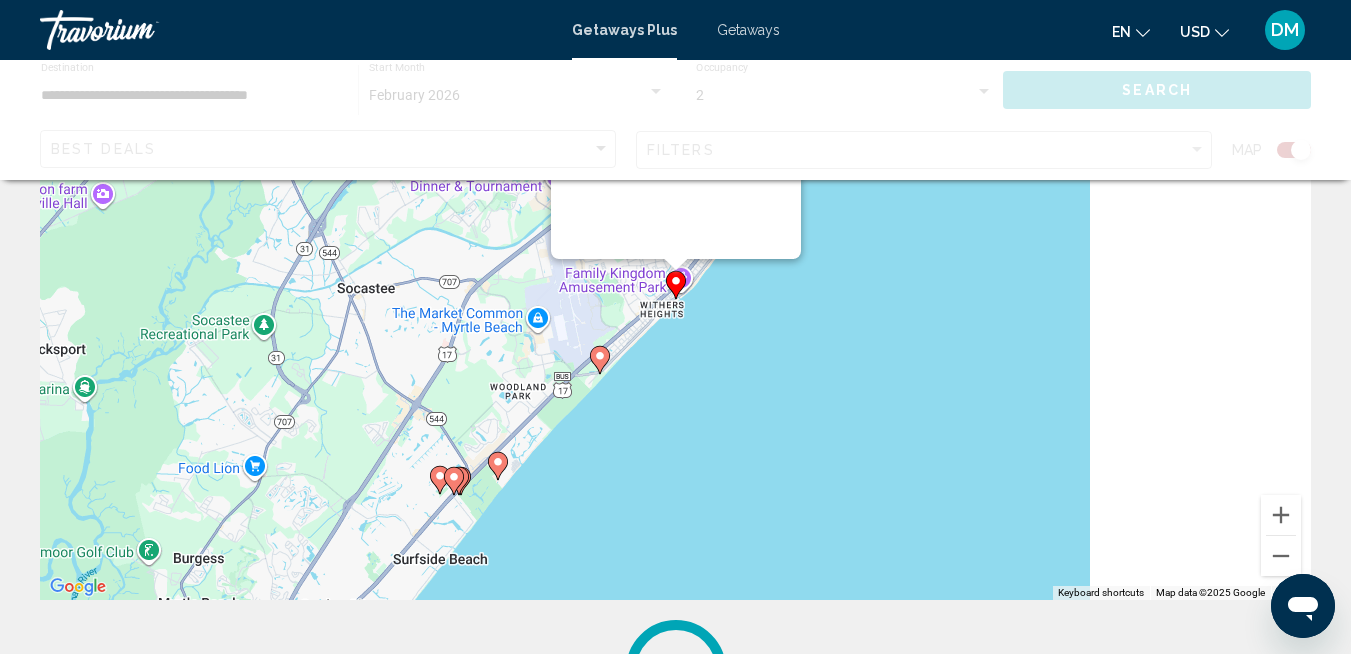 scroll, scrollTop: 167, scrollLeft: 0, axis: vertical 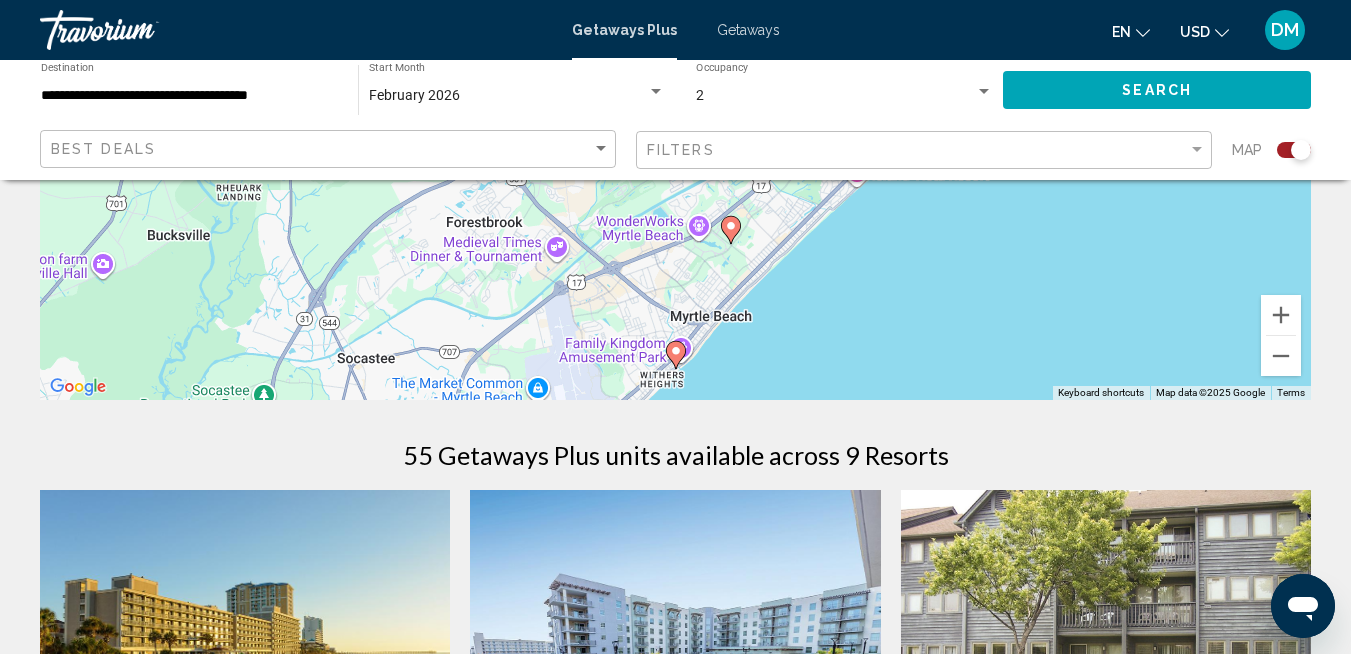 click 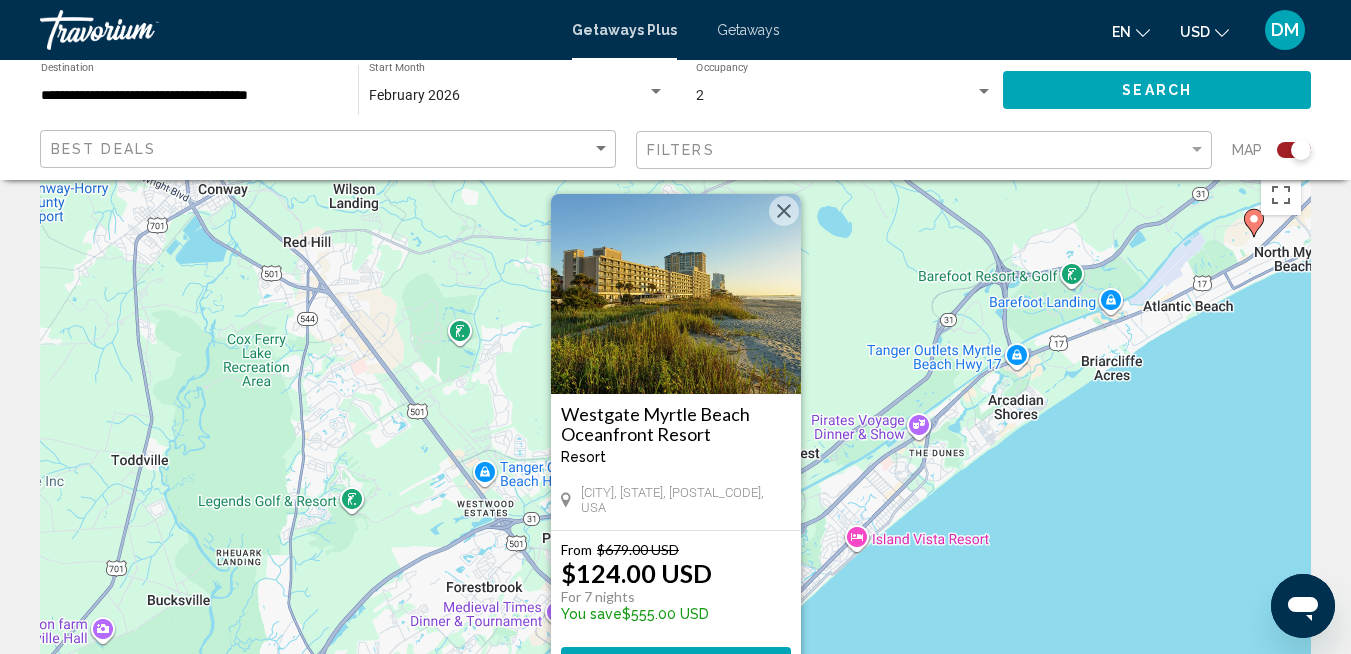 scroll, scrollTop: 0, scrollLeft: 0, axis: both 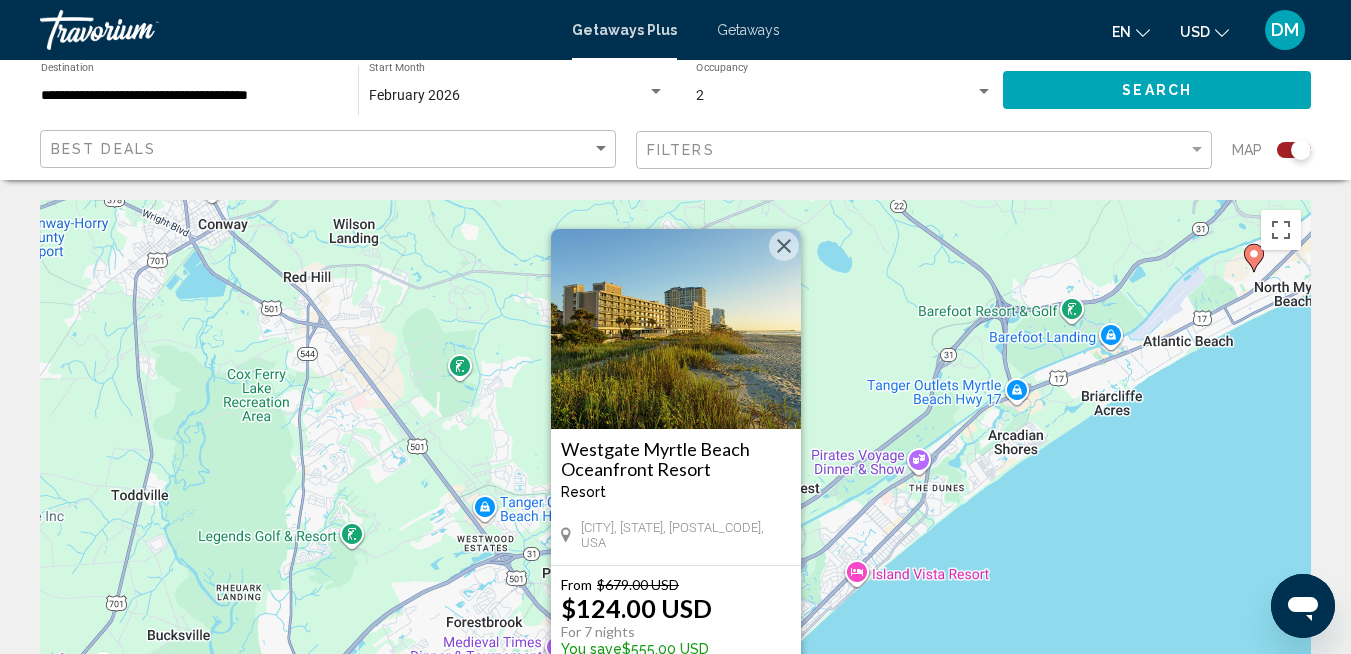 click at bounding box center (784, 246) 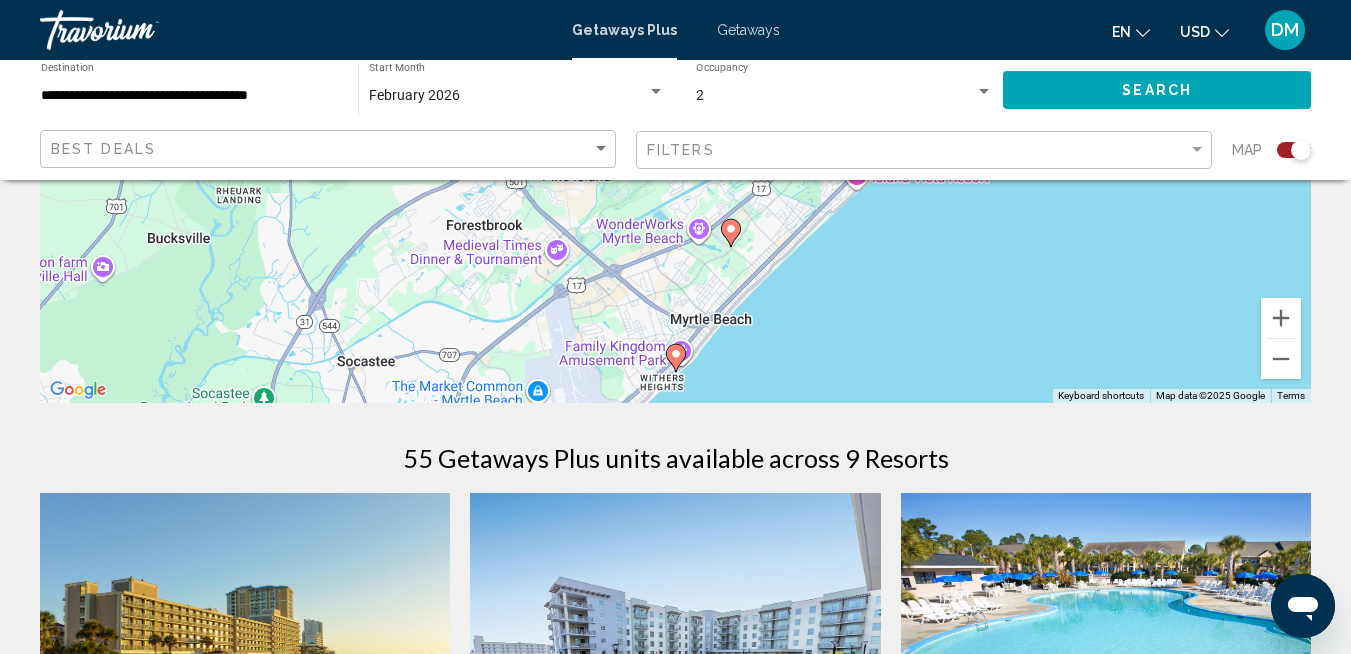 scroll, scrollTop: 400, scrollLeft: 0, axis: vertical 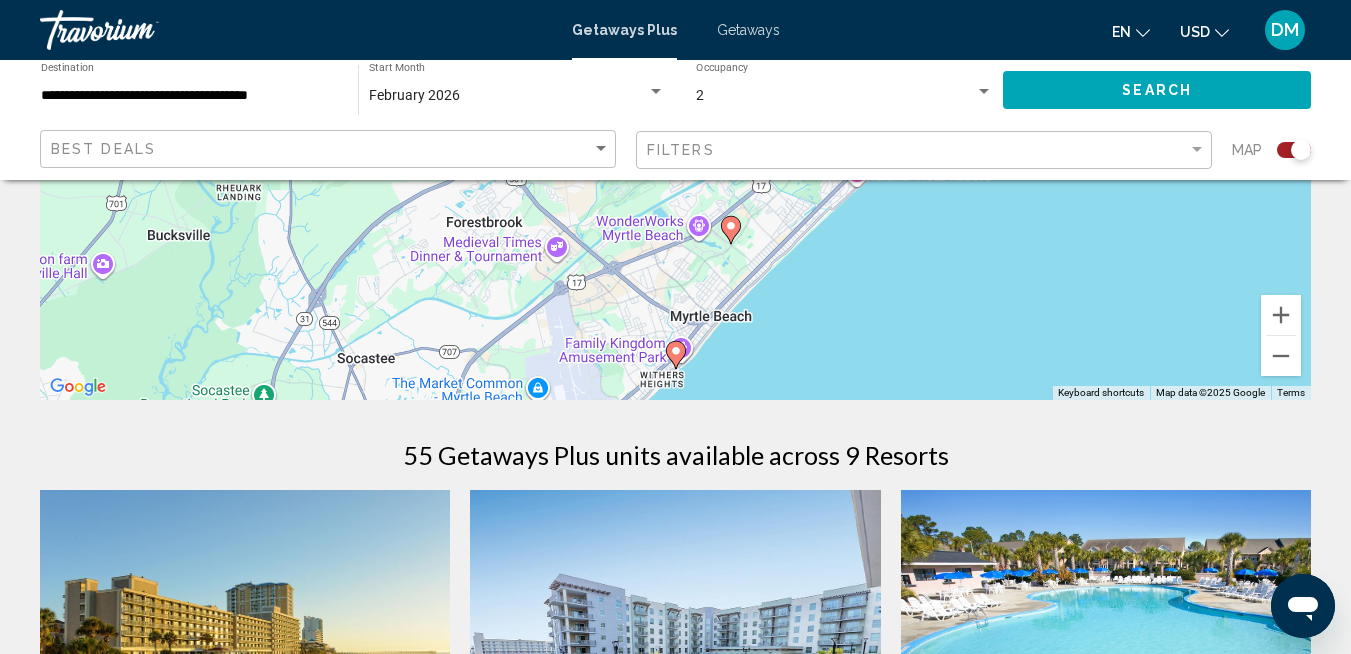 click on "To navigate, press the arrow keys.  To activate drag with keyboard, press Alt + Enter. Once in keyboard drag state, use the arrow keys to move the marker. To complete the drag, press the Enter key. To cancel, press Escape." at bounding box center [675, 100] 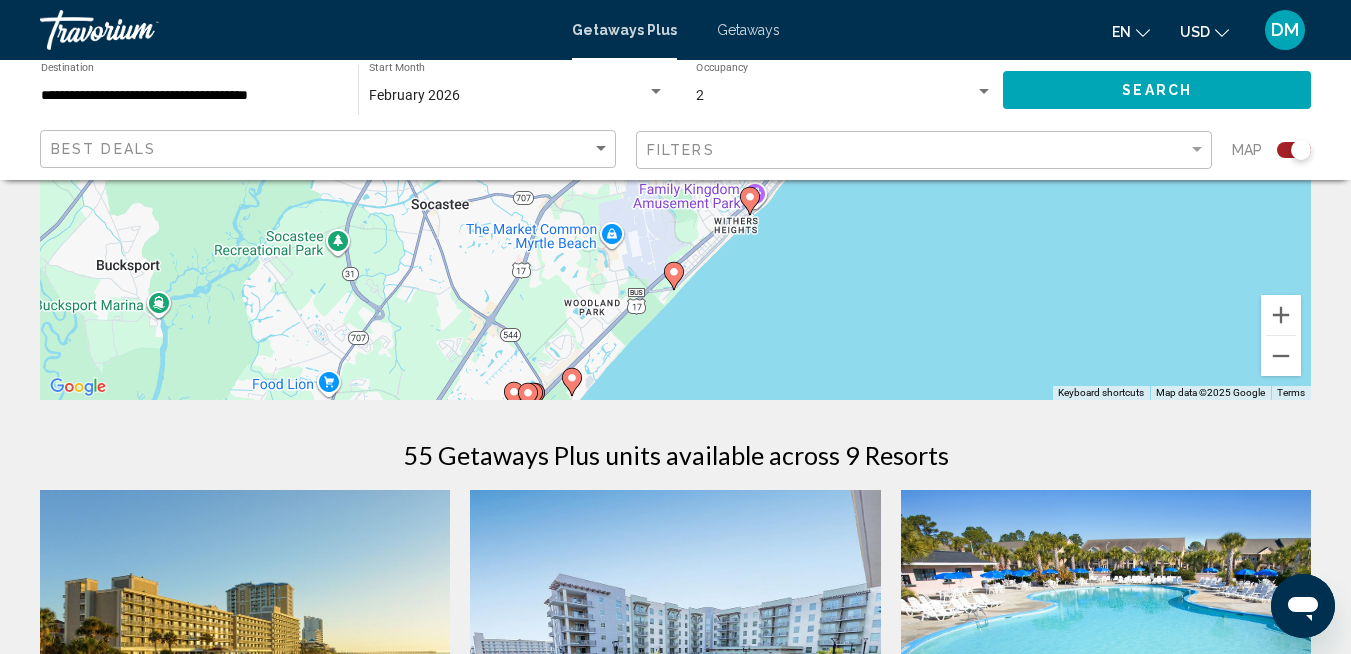 drag, startPoint x: 852, startPoint y: 321, endPoint x: 932, endPoint y: 159, distance: 180.67651 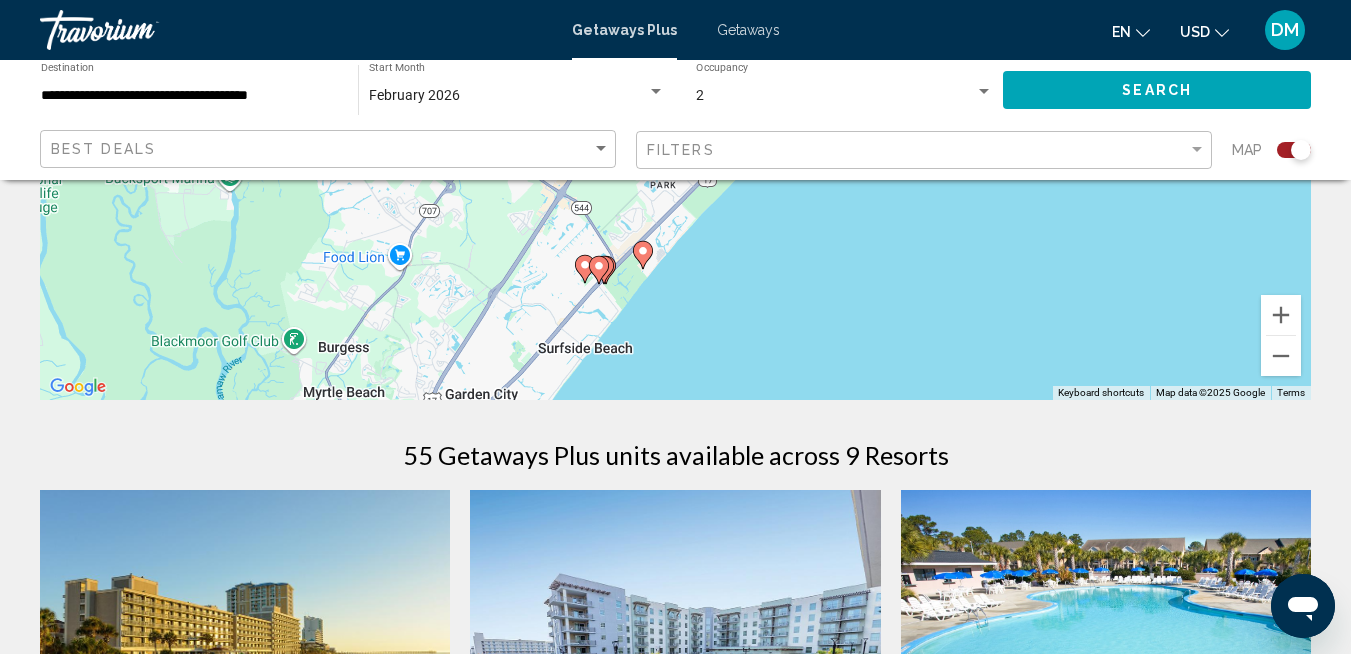drag, startPoint x: 791, startPoint y: 311, endPoint x: 836, endPoint y: 199, distance: 120.70211 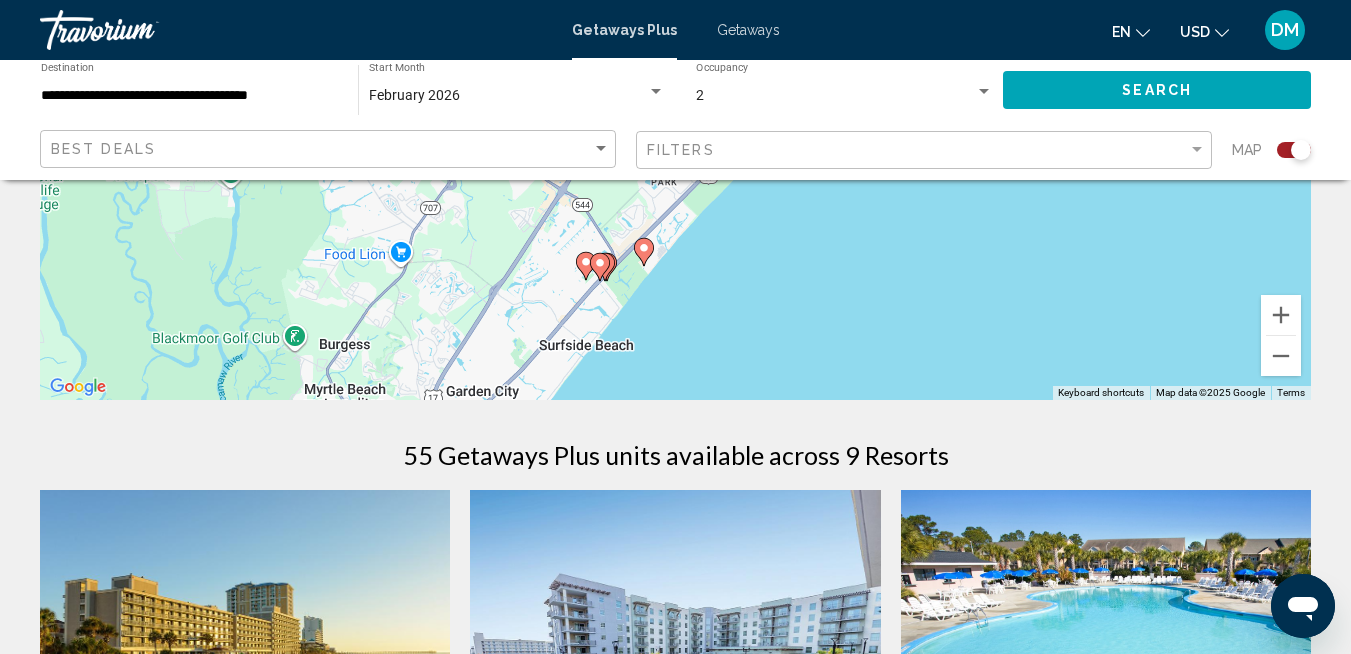 click 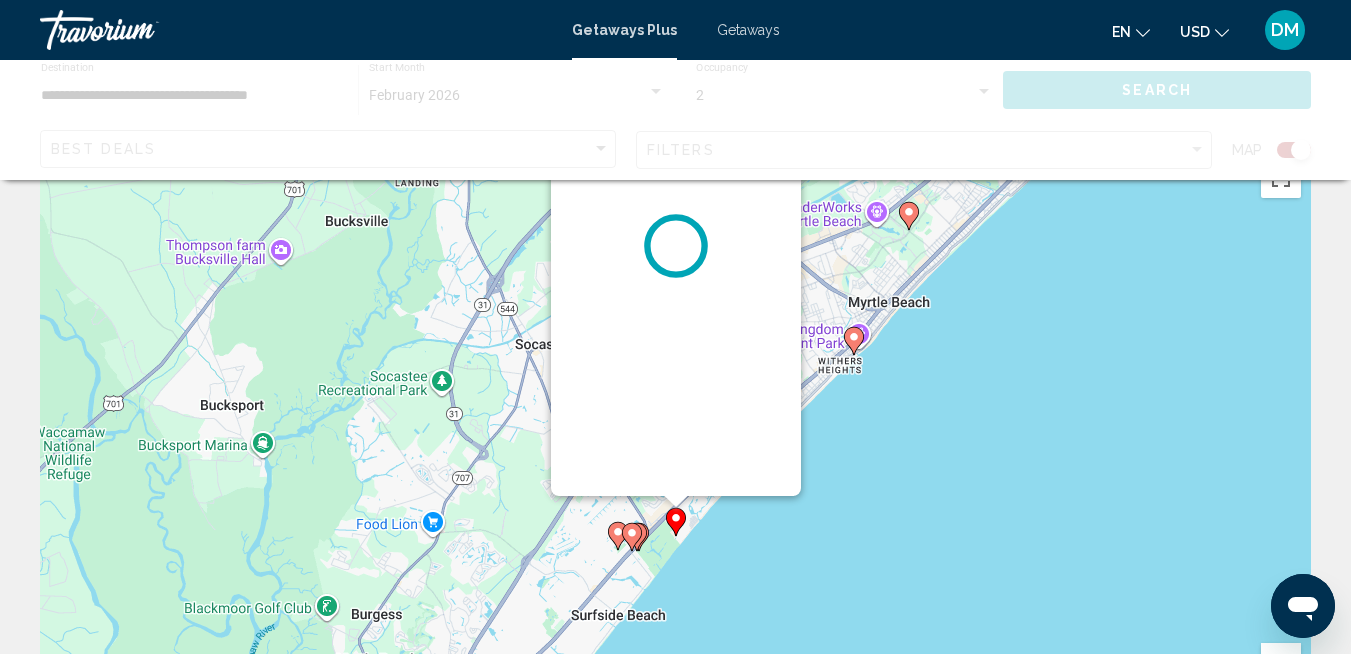 scroll, scrollTop: 0, scrollLeft: 0, axis: both 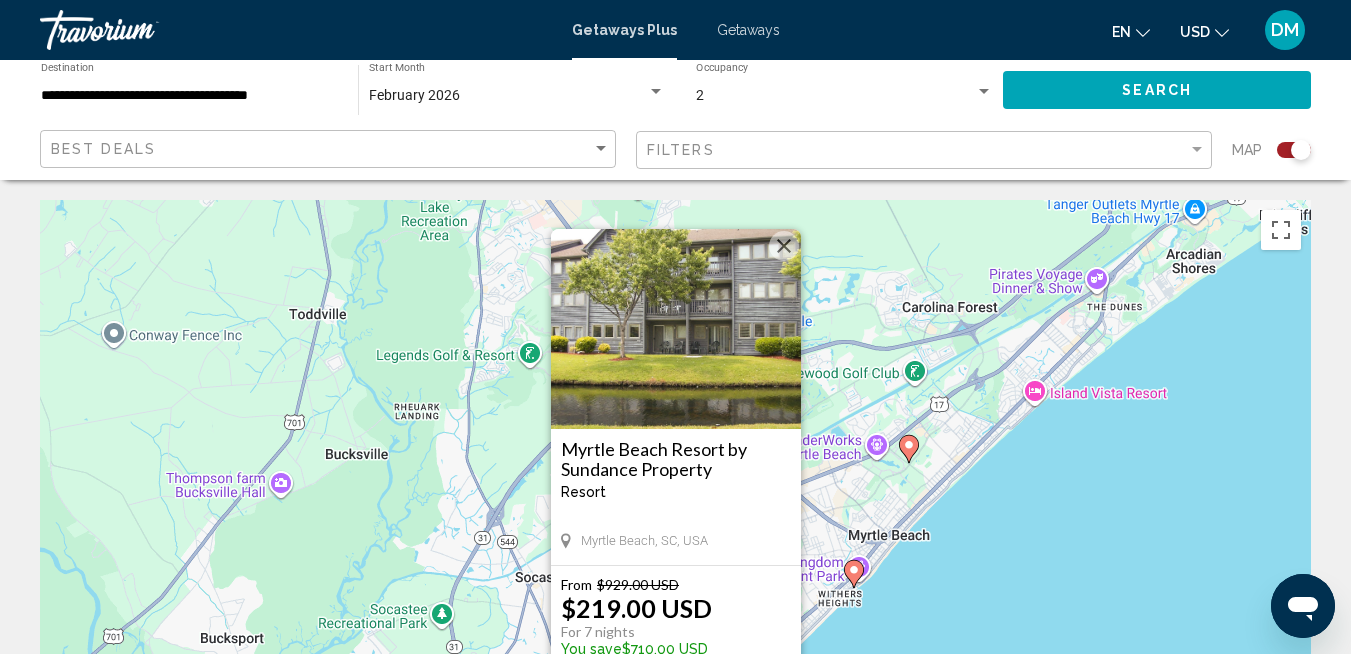 click at bounding box center (784, 246) 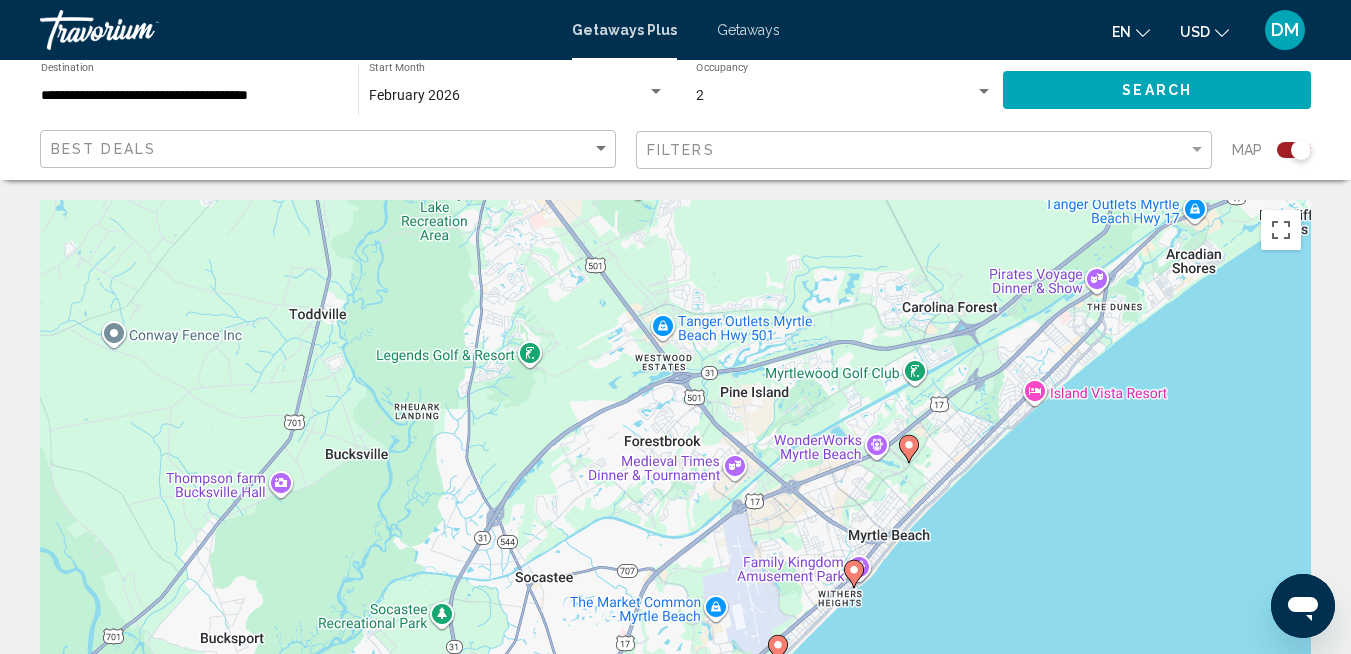 click 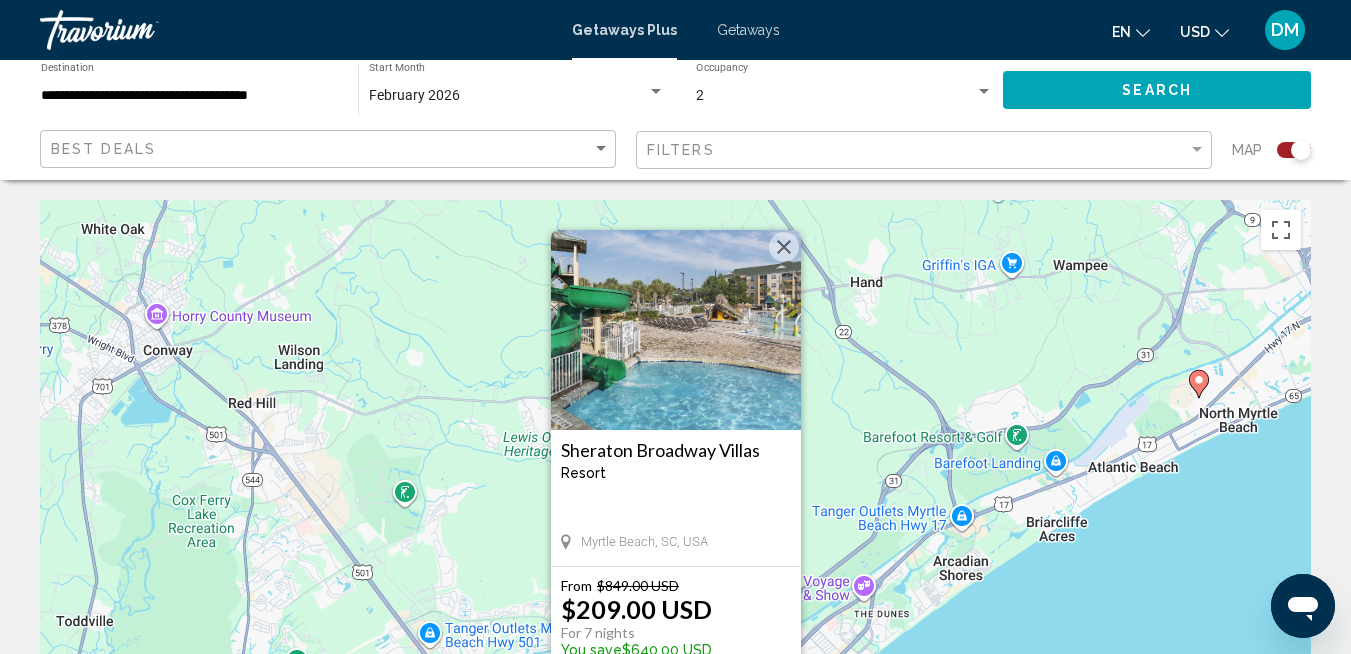click at bounding box center (784, 247) 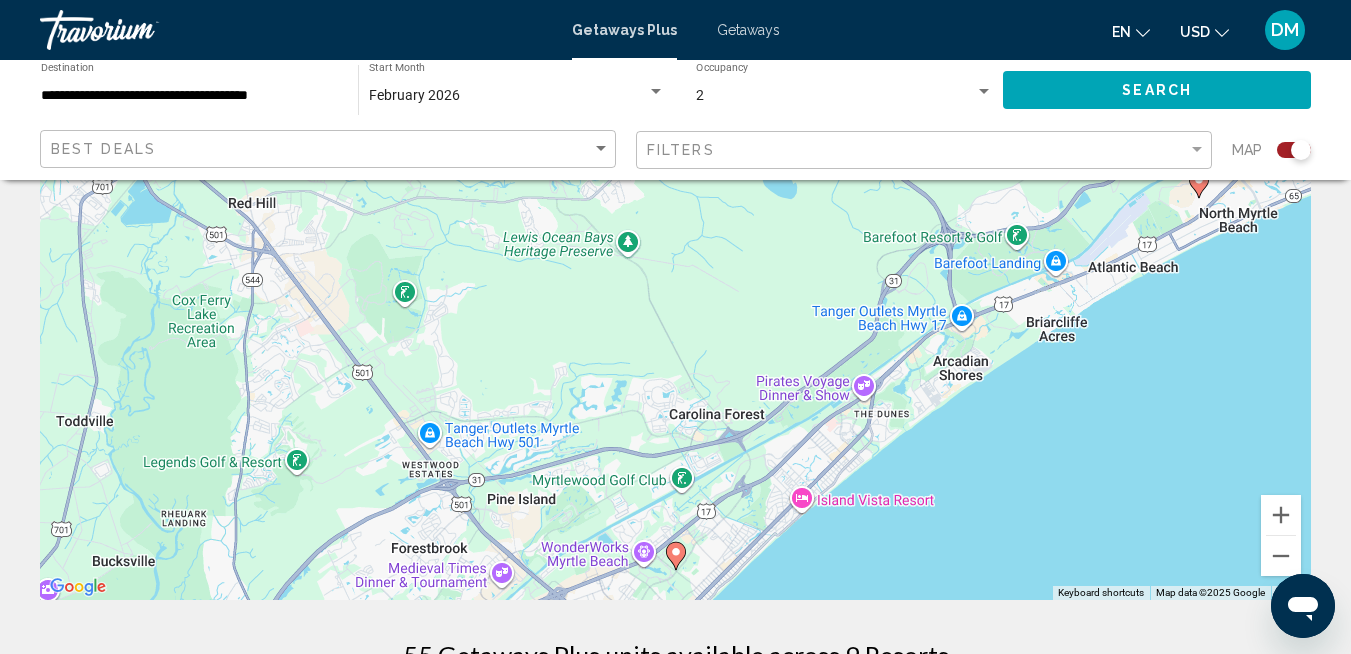 scroll, scrollTop: 300, scrollLeft: 0, axis: vertical 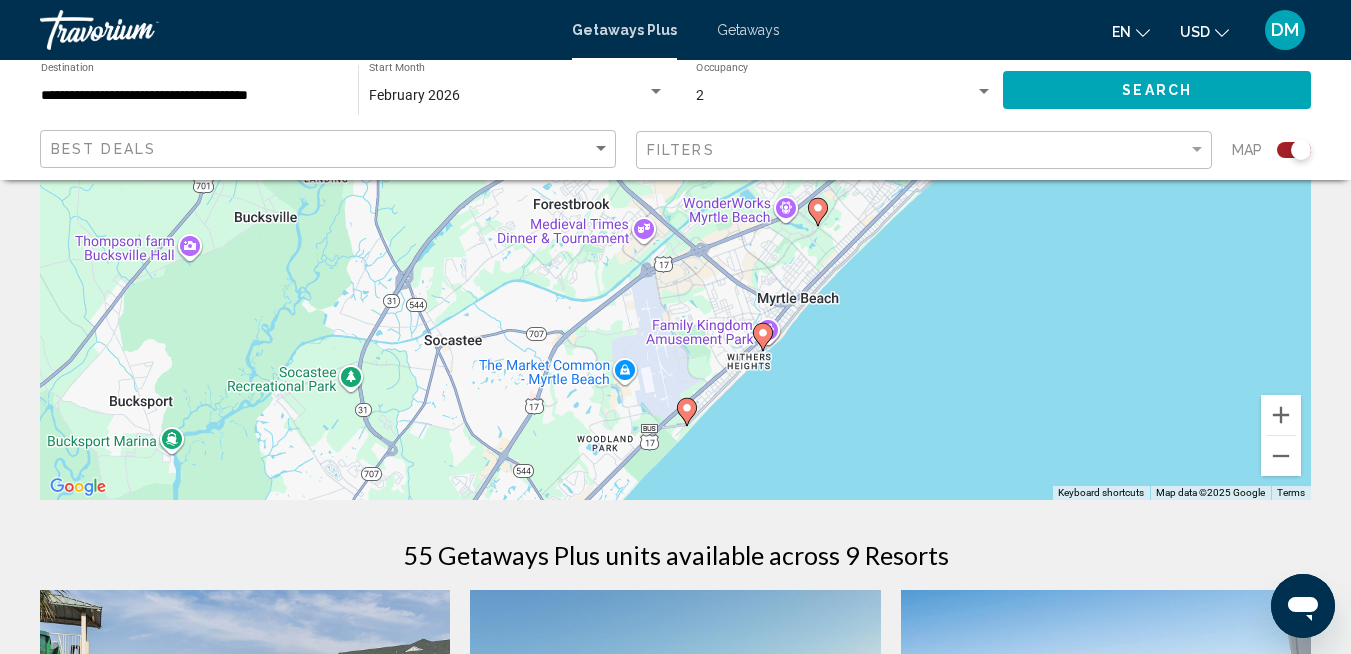 drag, startPoint x: 748, startPoint y: 405, endPoint x: 909, endPoint y: 113, distance: 333.44415 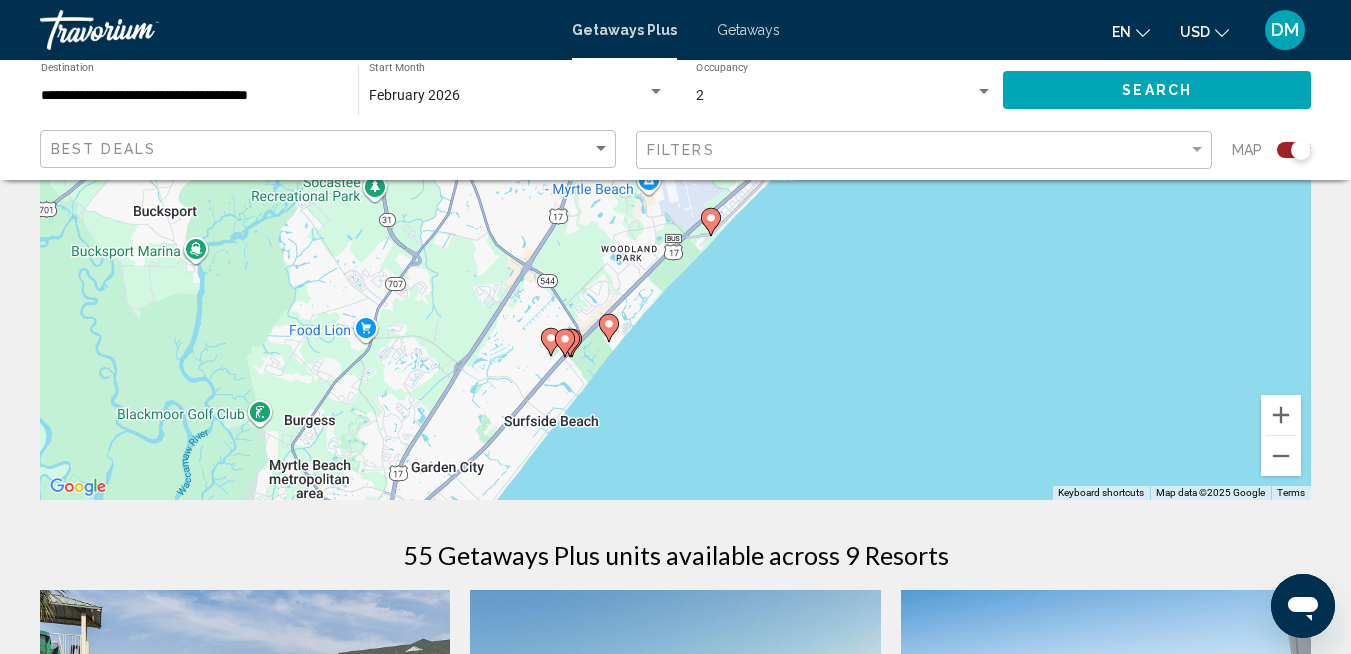 drag, startPoint x: 729, startPoint y: 367, endPoint x: 714, endPoint y: 266, distance: 102.10779 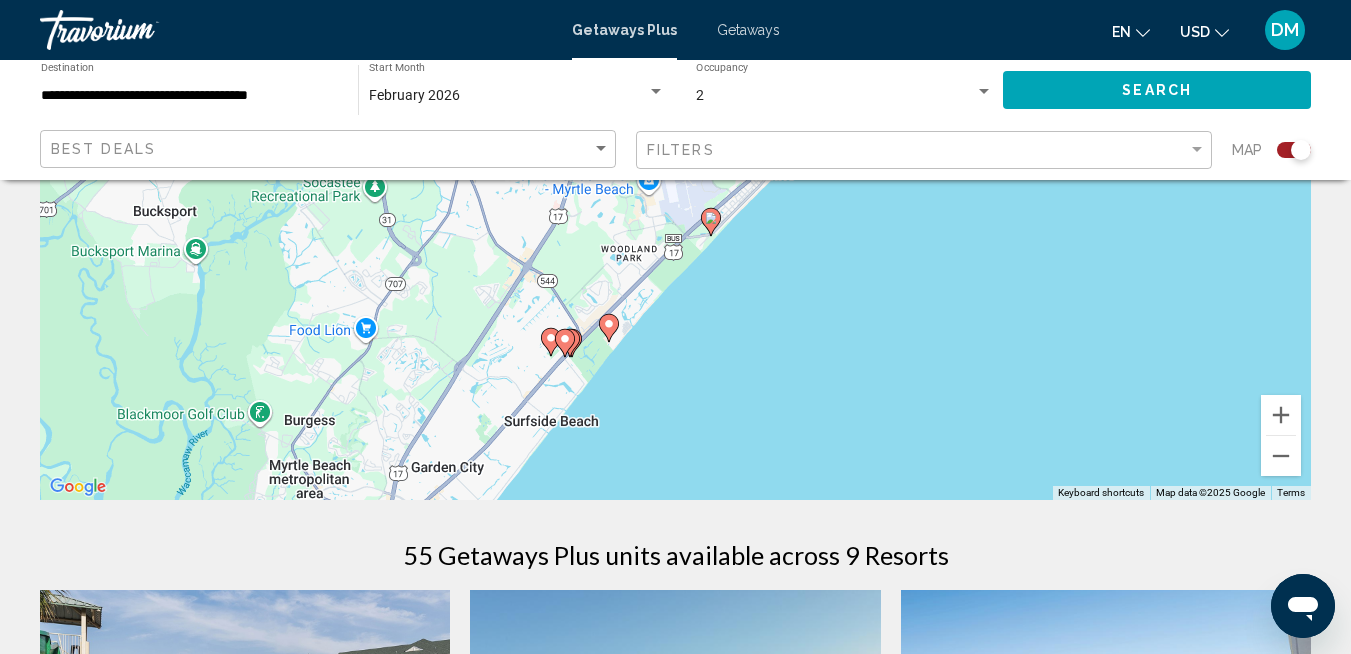 click on "To activate drag with keyboard, press Alt + Enter. Once in keyboard drag state, use the arrow keys to move the marker. To complete the drag, press the Enter key. To cancel, press Escape." at bounding box center [675, 200] 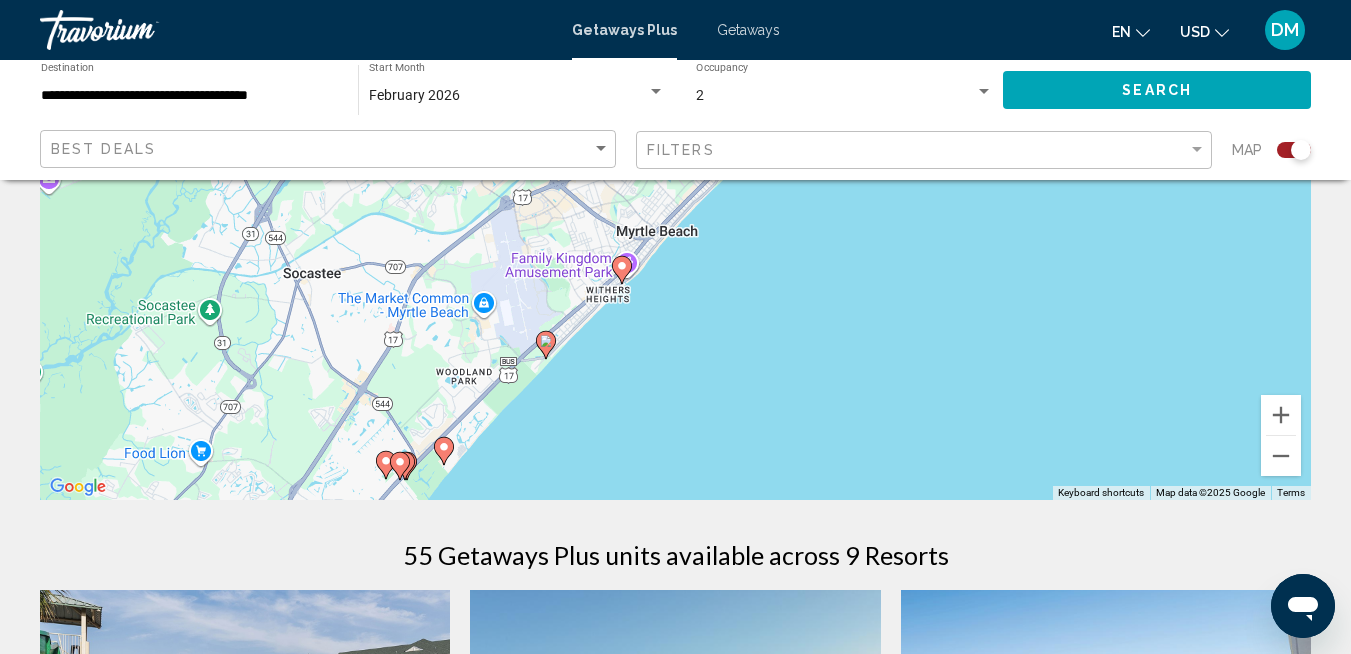 drag, startPoint x: 692, startPoint y: 293, endPoint x: 524, endPoint y: 417, distance: 208.80614 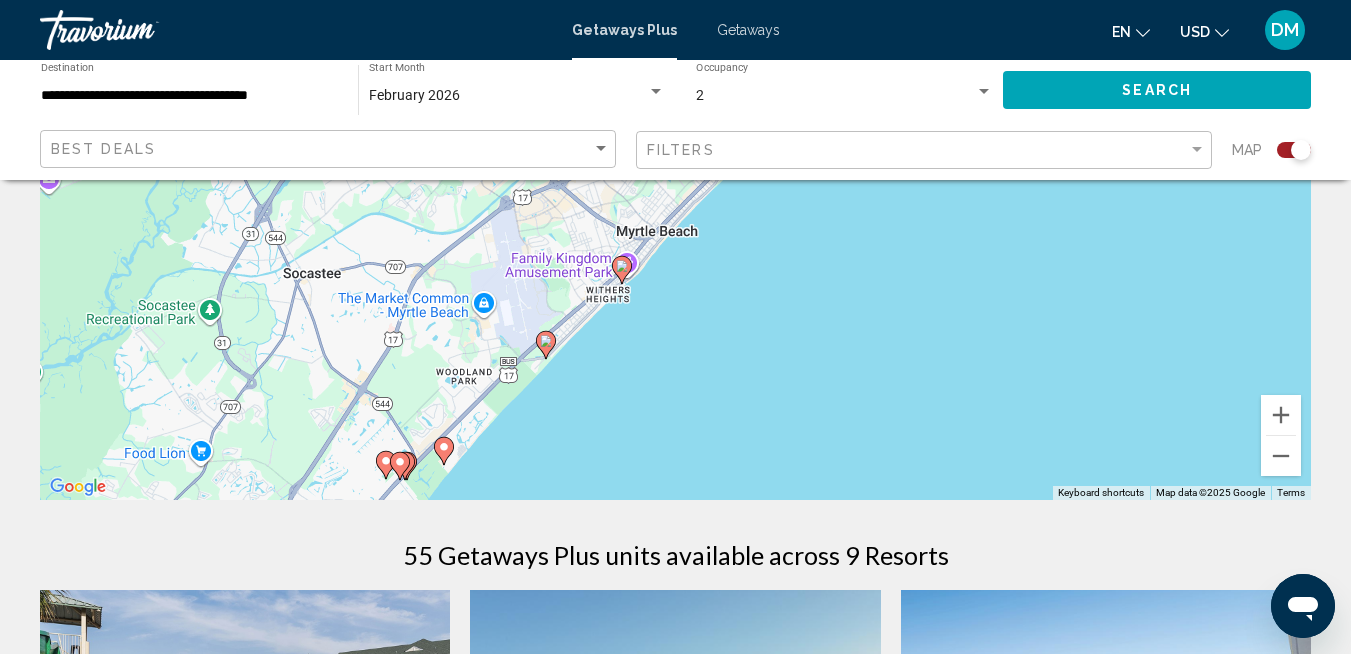 click on "To activate drag with keyboard, press Alt + Enter. Once in keyboard drag state, use the arrow keys to move the marker. To complete the drag, press the Enter key. To cancel, press Escape." at bounding box center [675, 200] 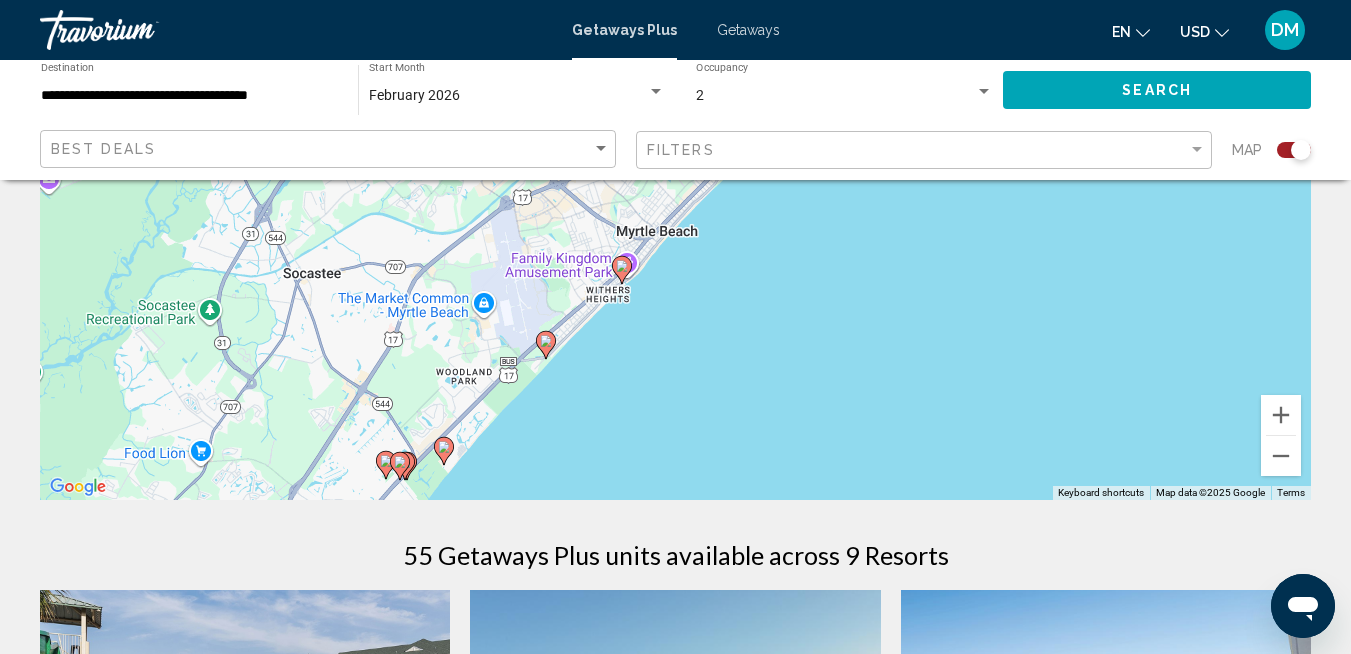 click 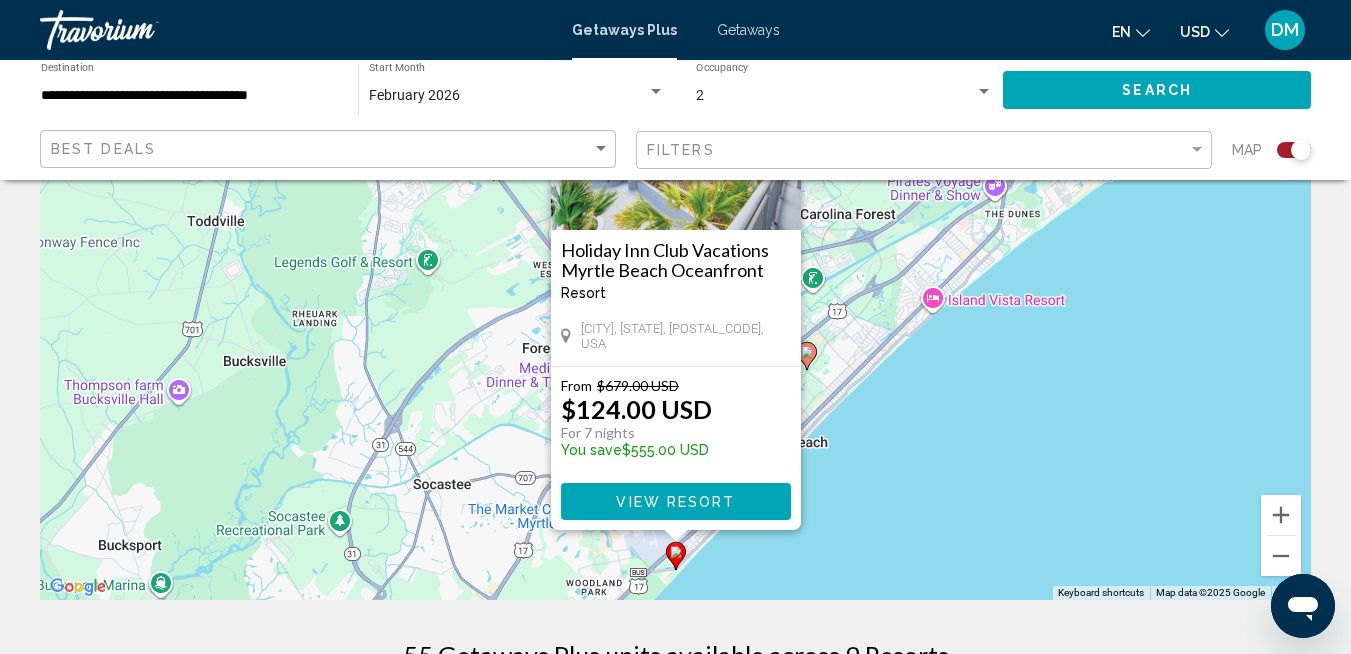 scroll, scrollTop: 100, scrollLeft: 0, axis: vertical 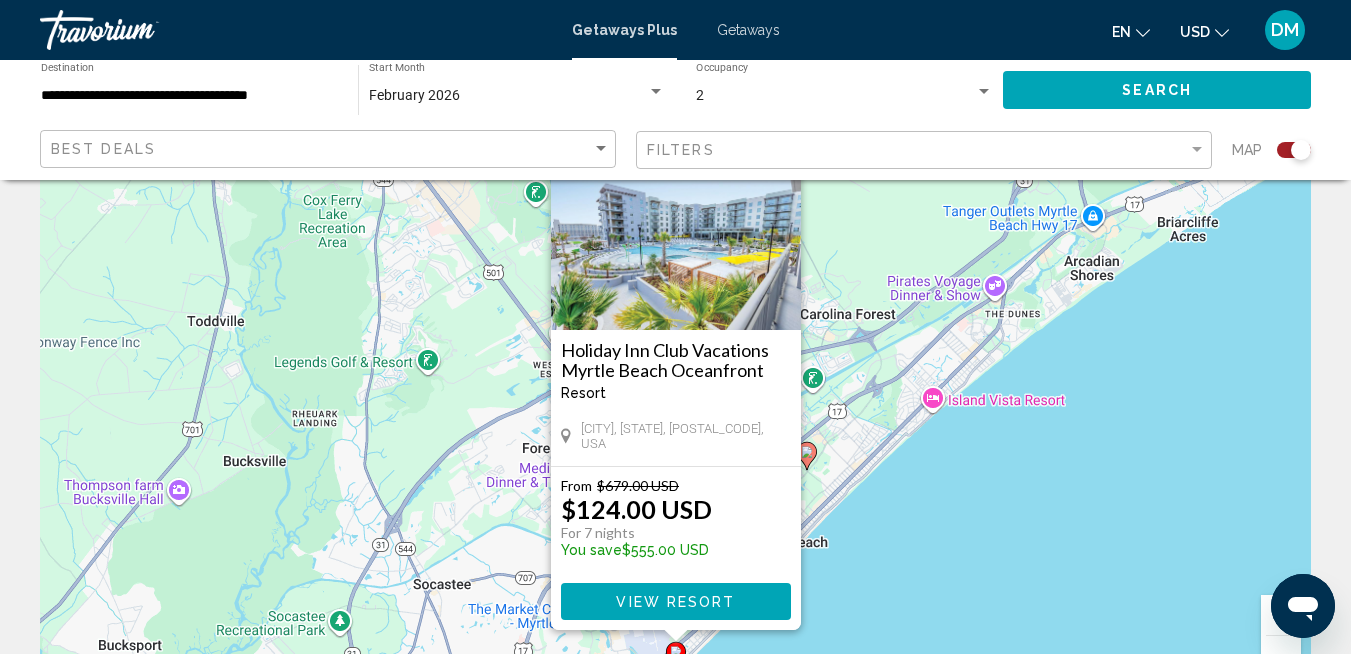 click at bounding box center [676, 230] 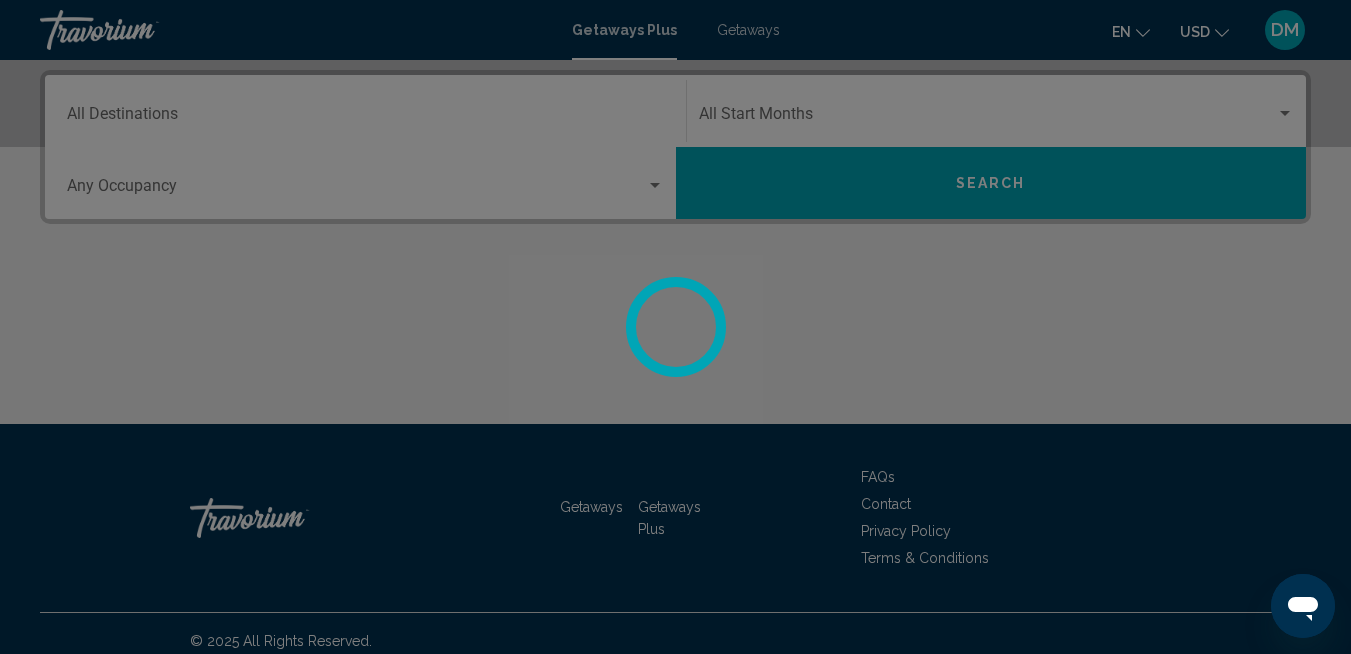 scroll, scrollTop: 468, scrollLeft: 0, axis: vertical 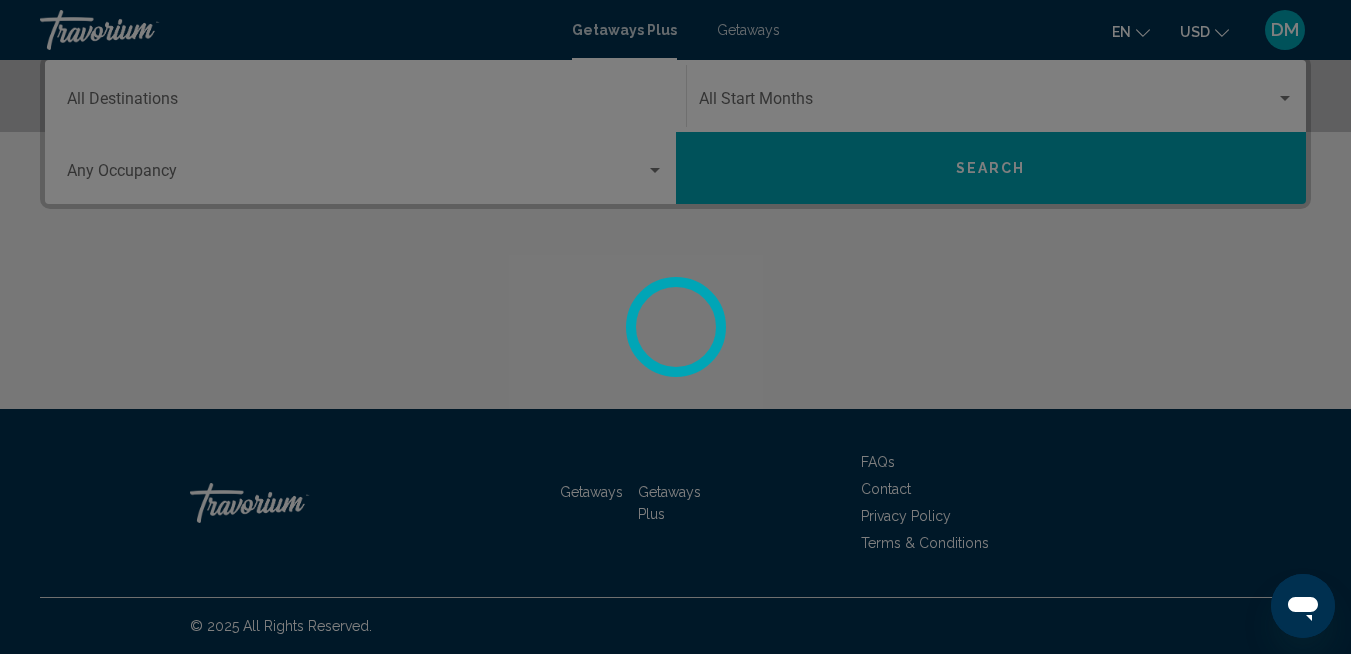 click at bounding box center [675, 327] 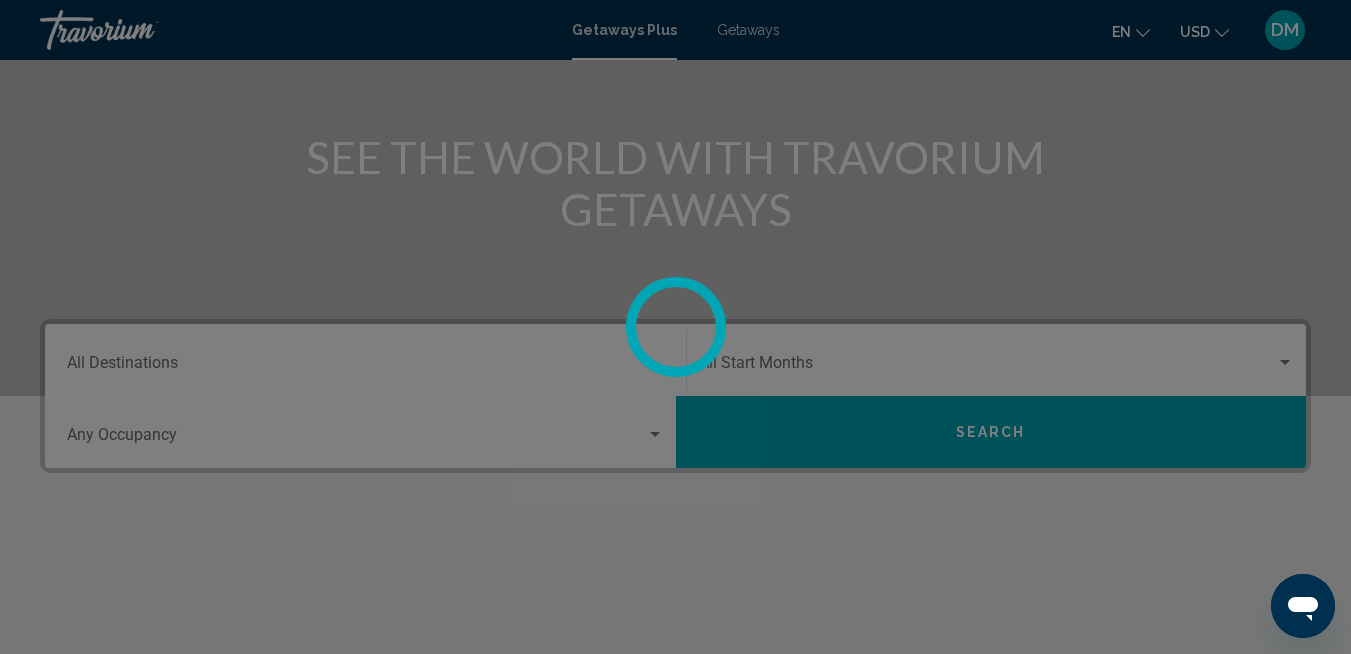 scroll, scrollTop: 168, scrollLeft: 0, axis: vertical 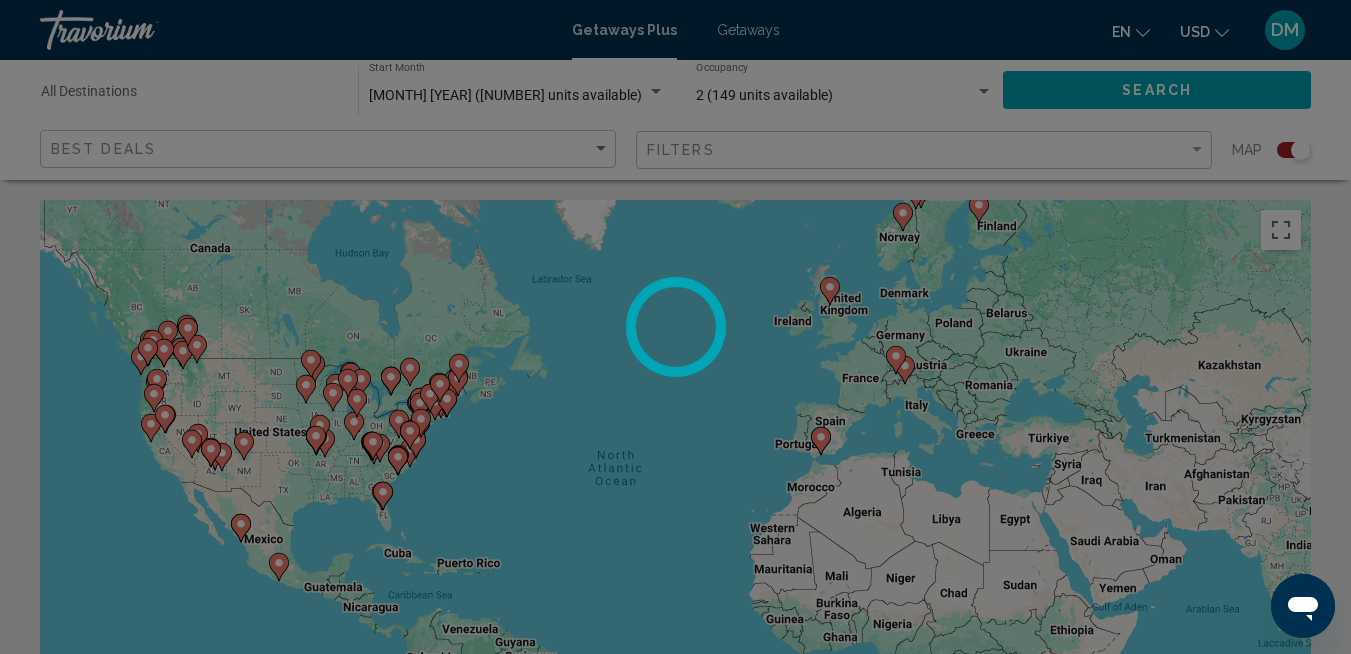 click at bounding box center (675, 327) 